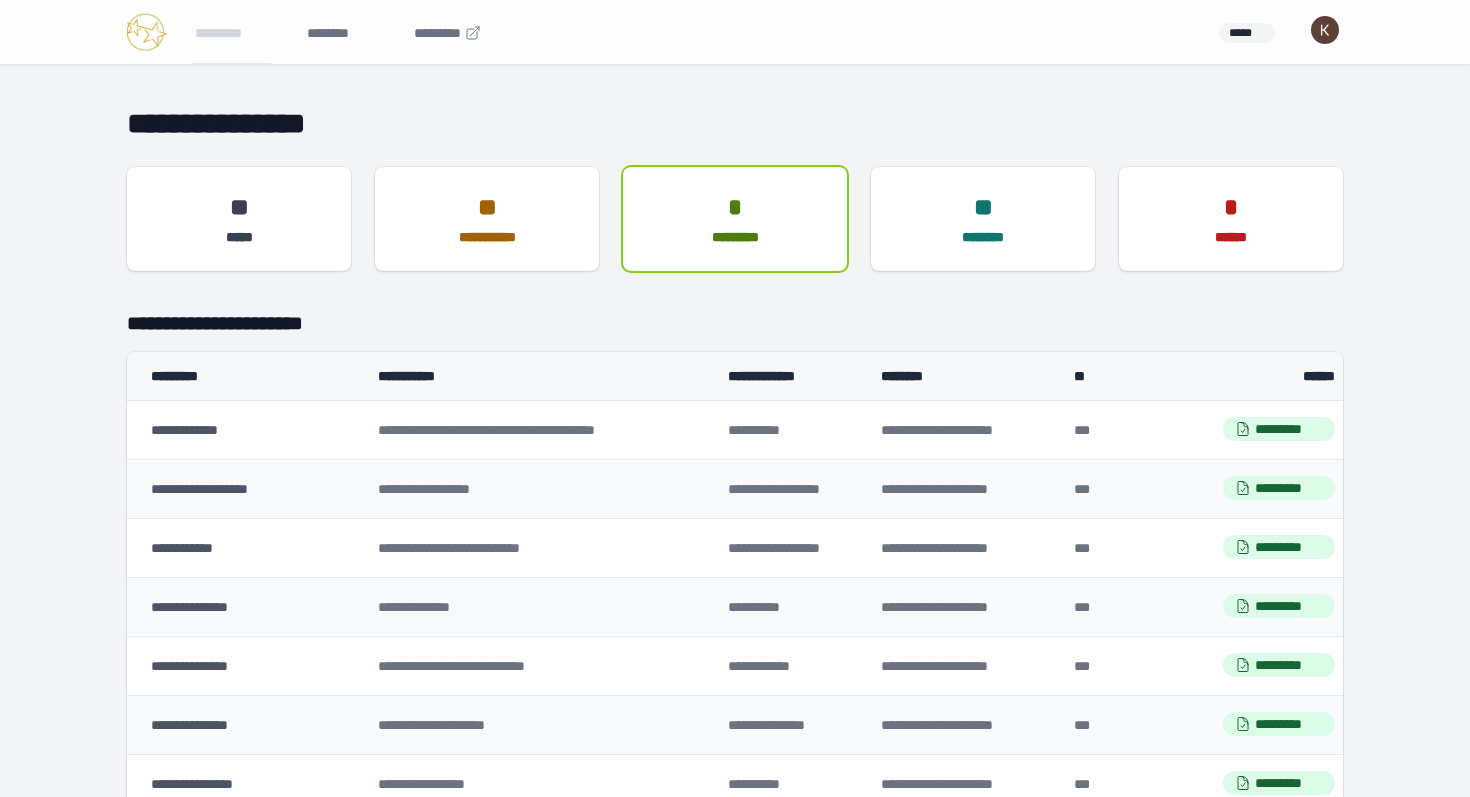 scroll, scrollTop: 270, scrollLeft: 0, axis: vertical 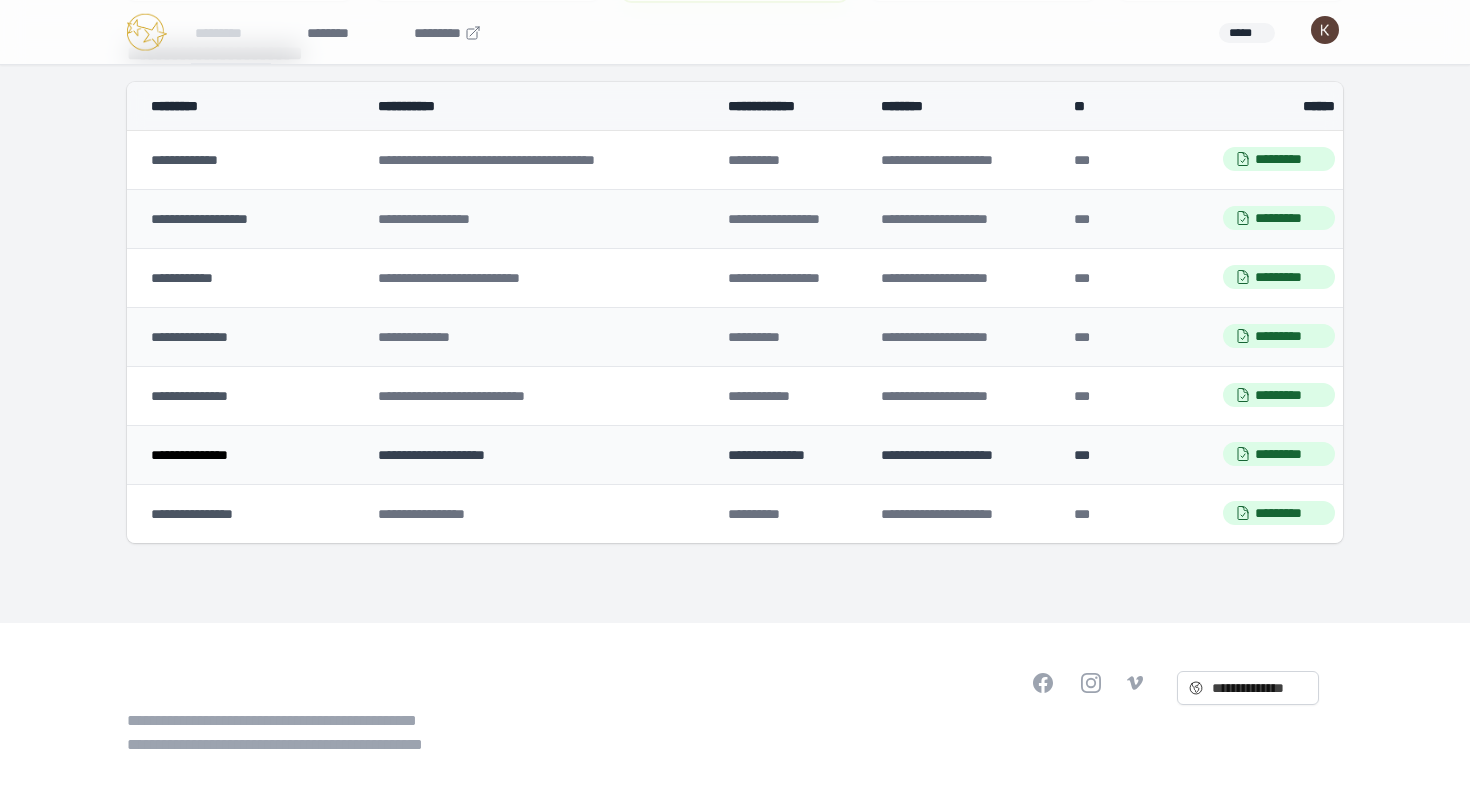 click on "**********" at bounding box center (189, 455) 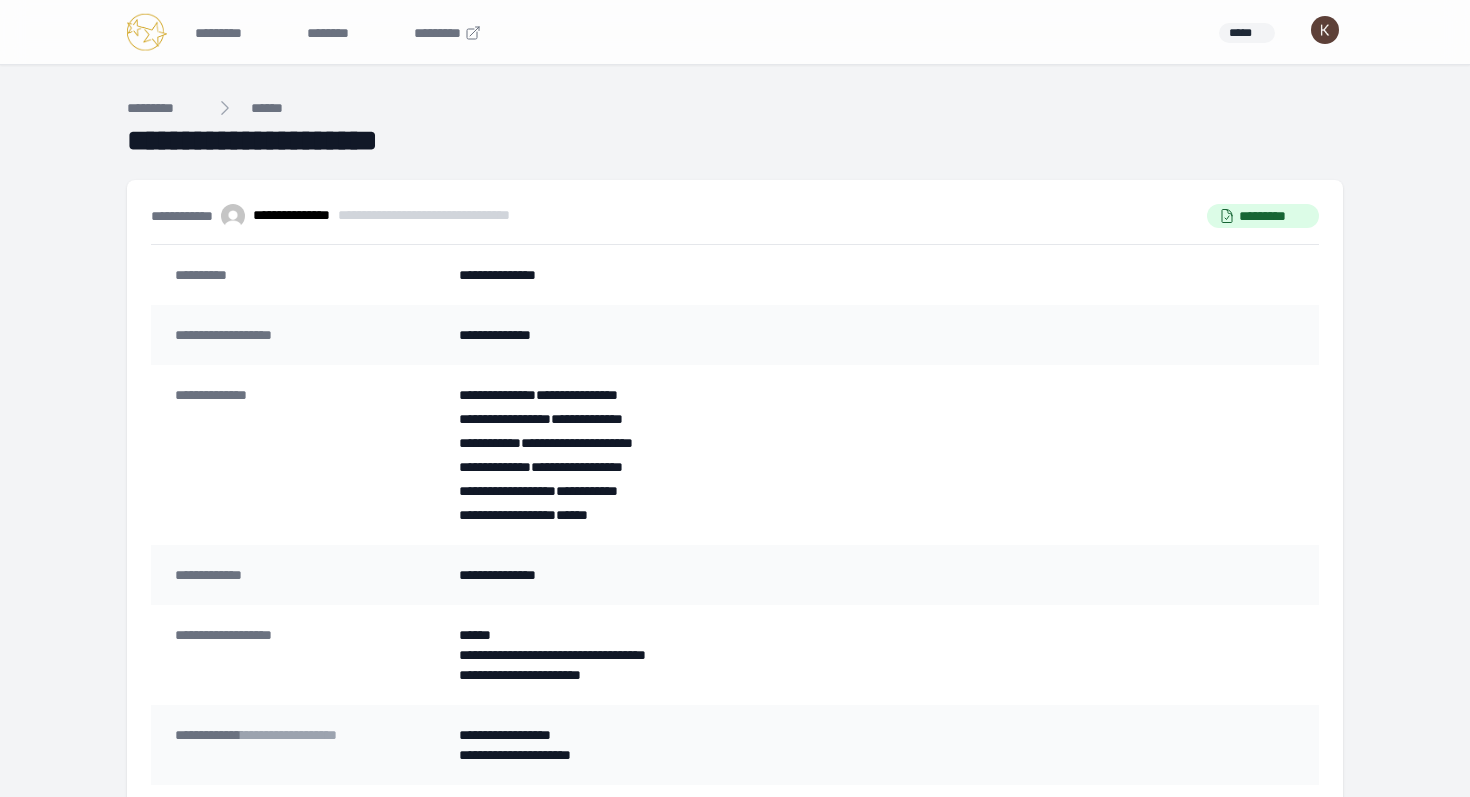 scroll, scrollTop: 0, scrollLeft: 0, axis: both 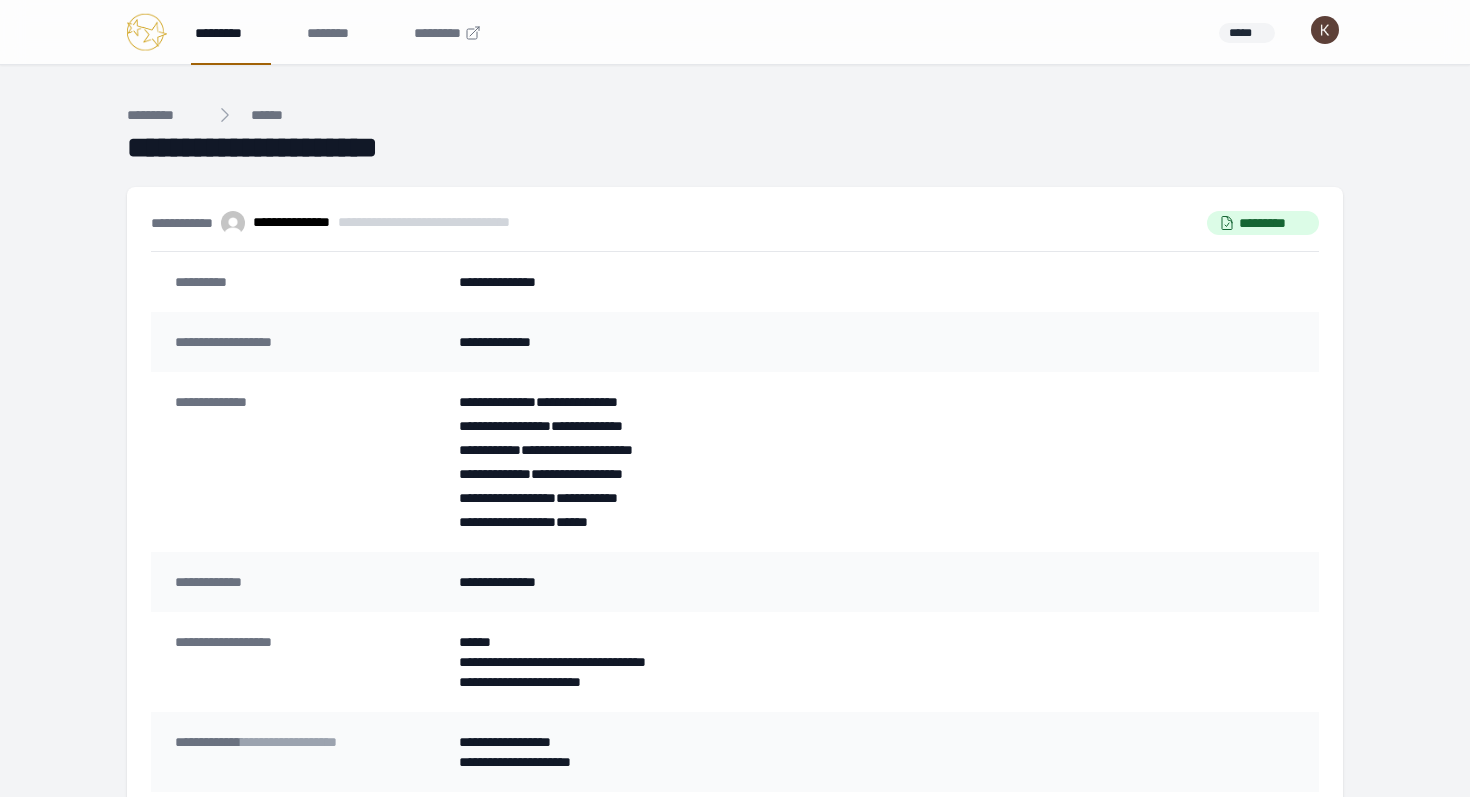 click on "*********" at bounding box center [231, 32] 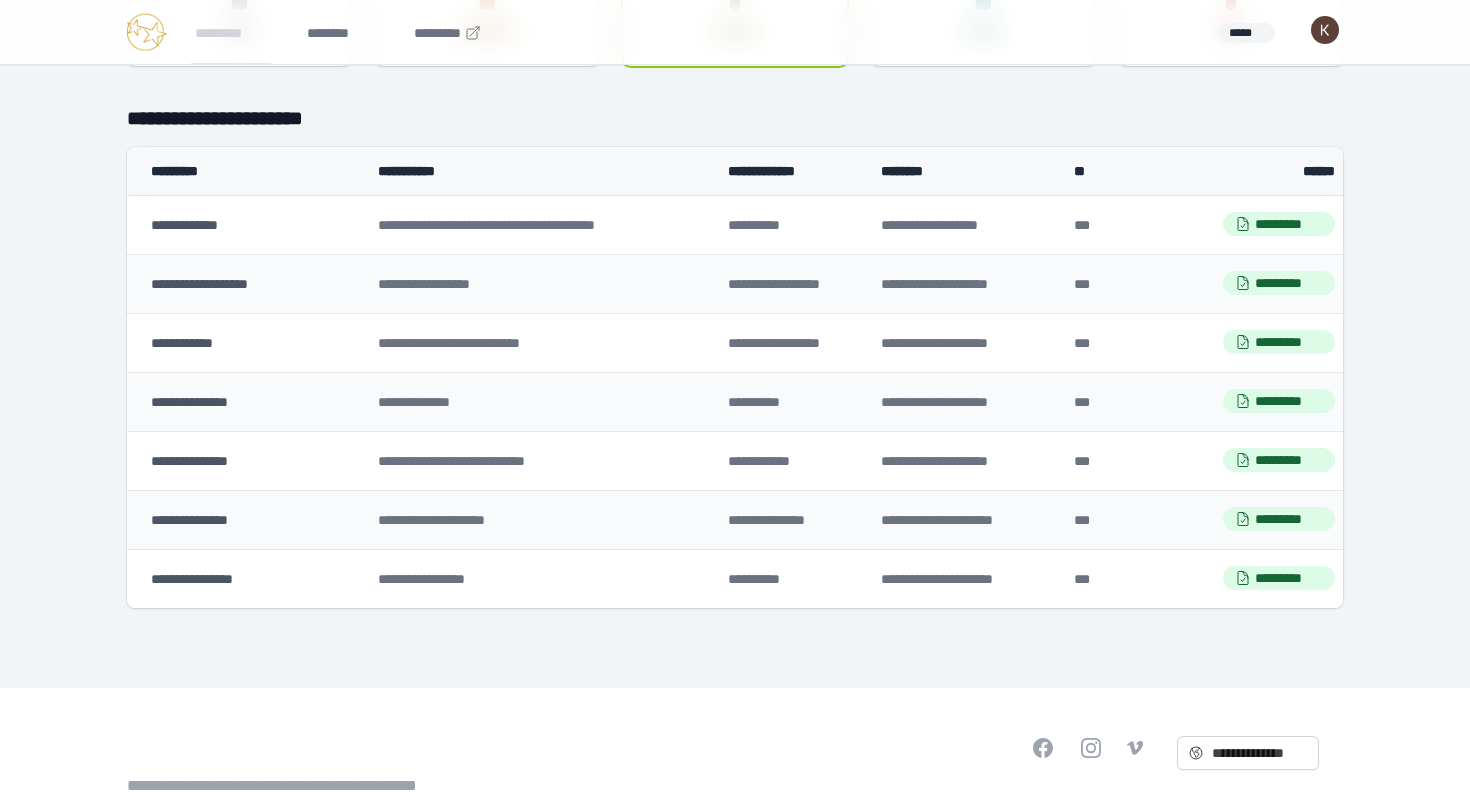 scroll, scrollTop: 213, scrollLeft: 0, axis: vertical 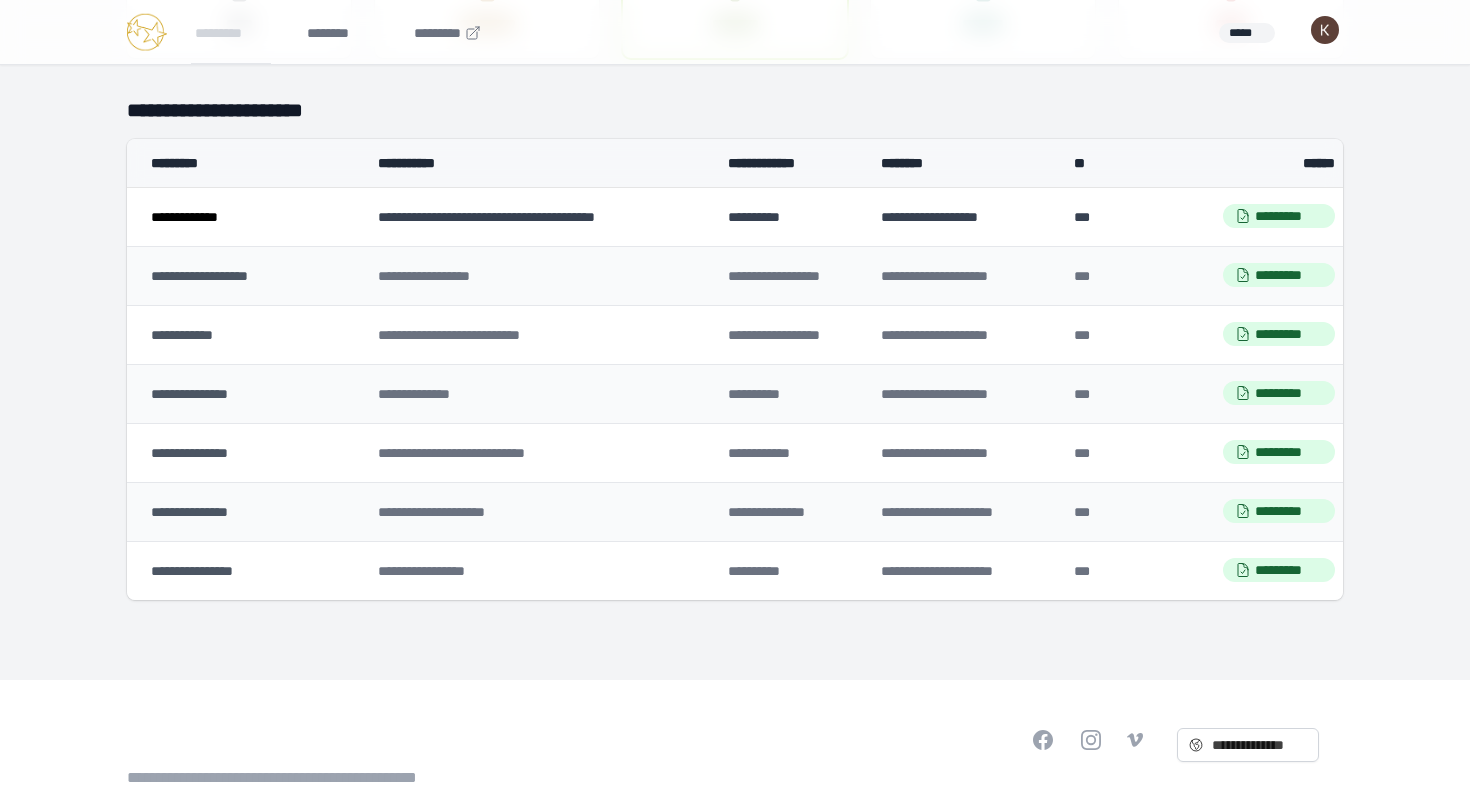 click on "**********" at bounding box center [184, 217] 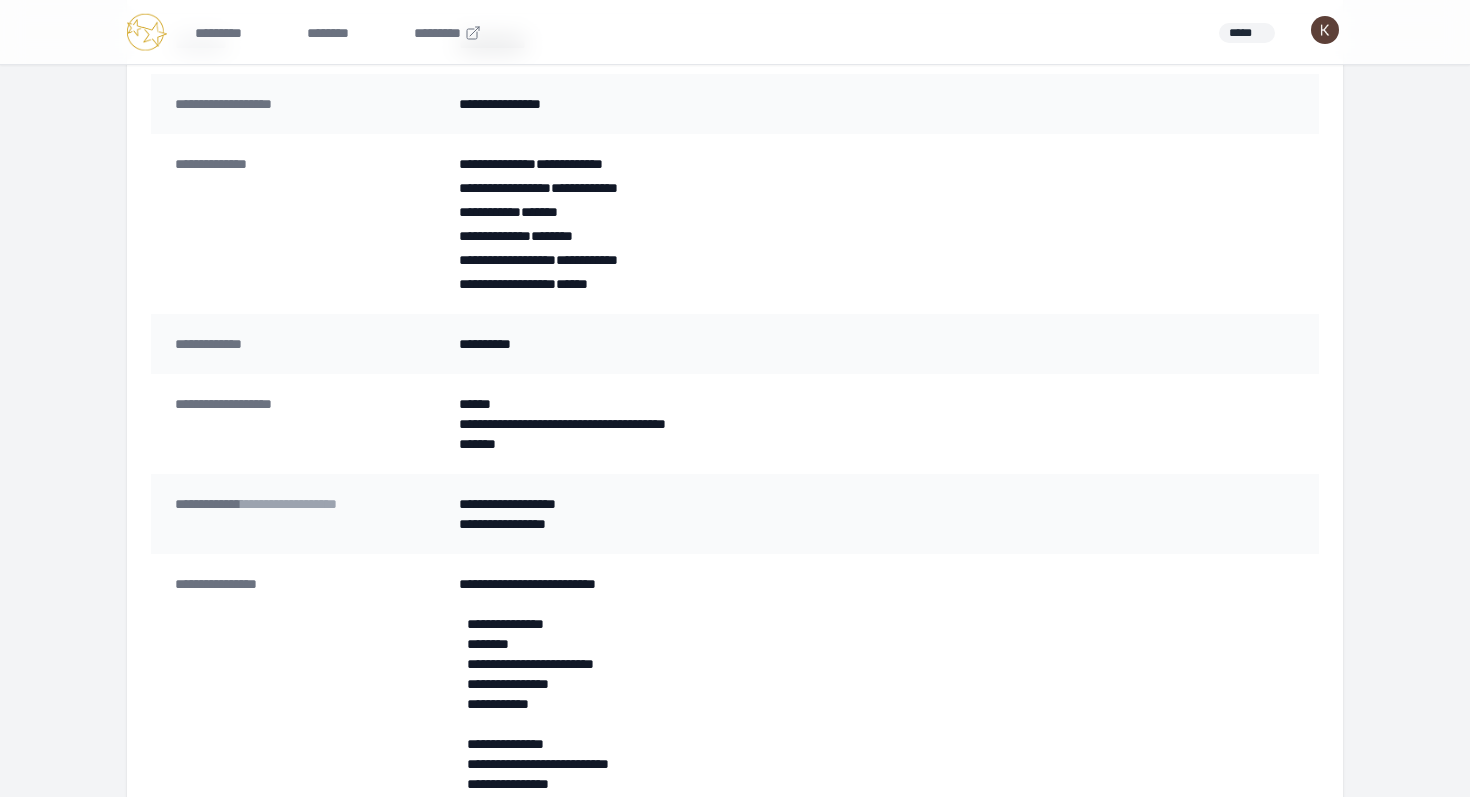 scroll, scrollTop: 0, scrollLeft: 0, axis: both 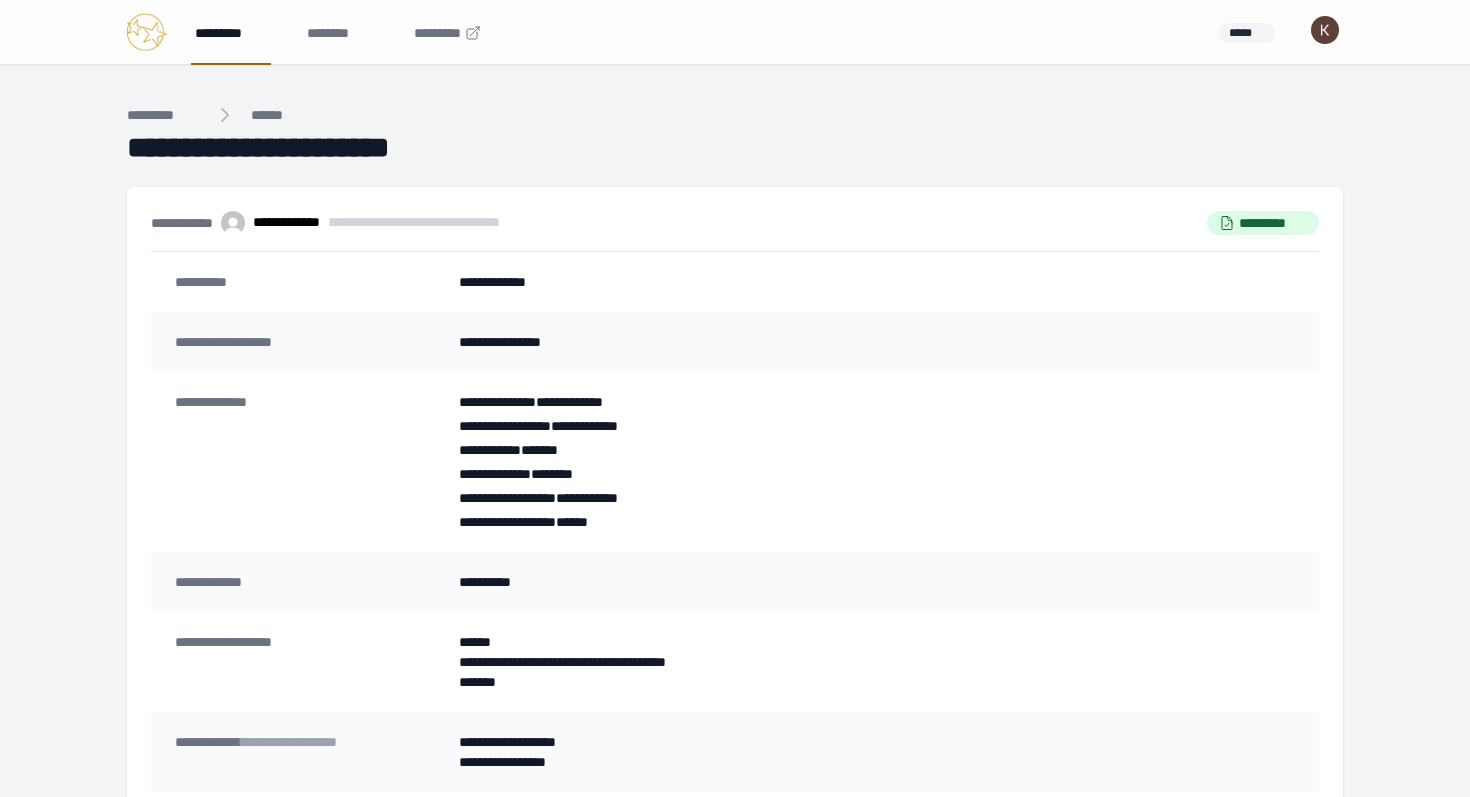 click on "*********" at bounding box center [231, 32] 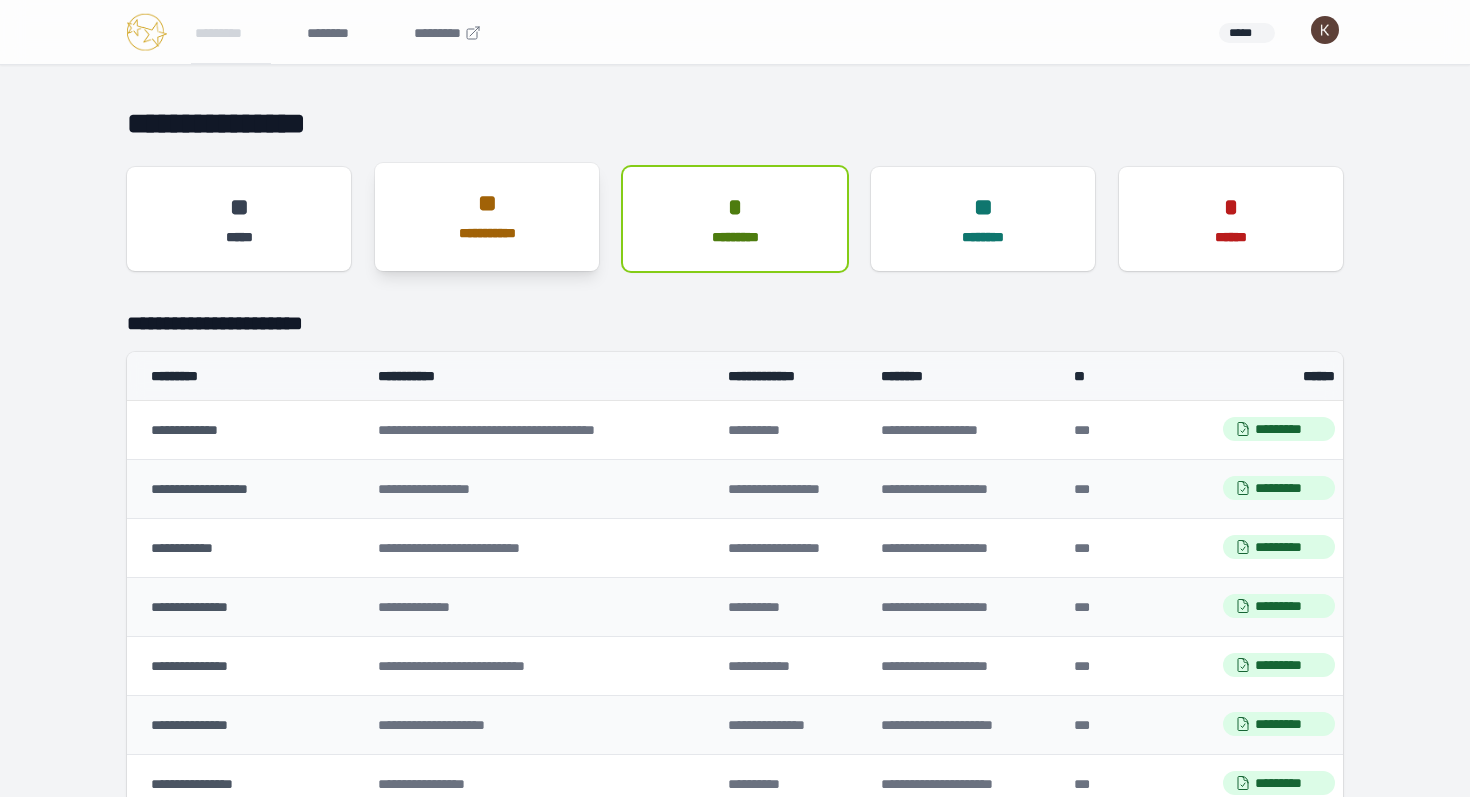 click on "**" at bounding box center (487, 203) 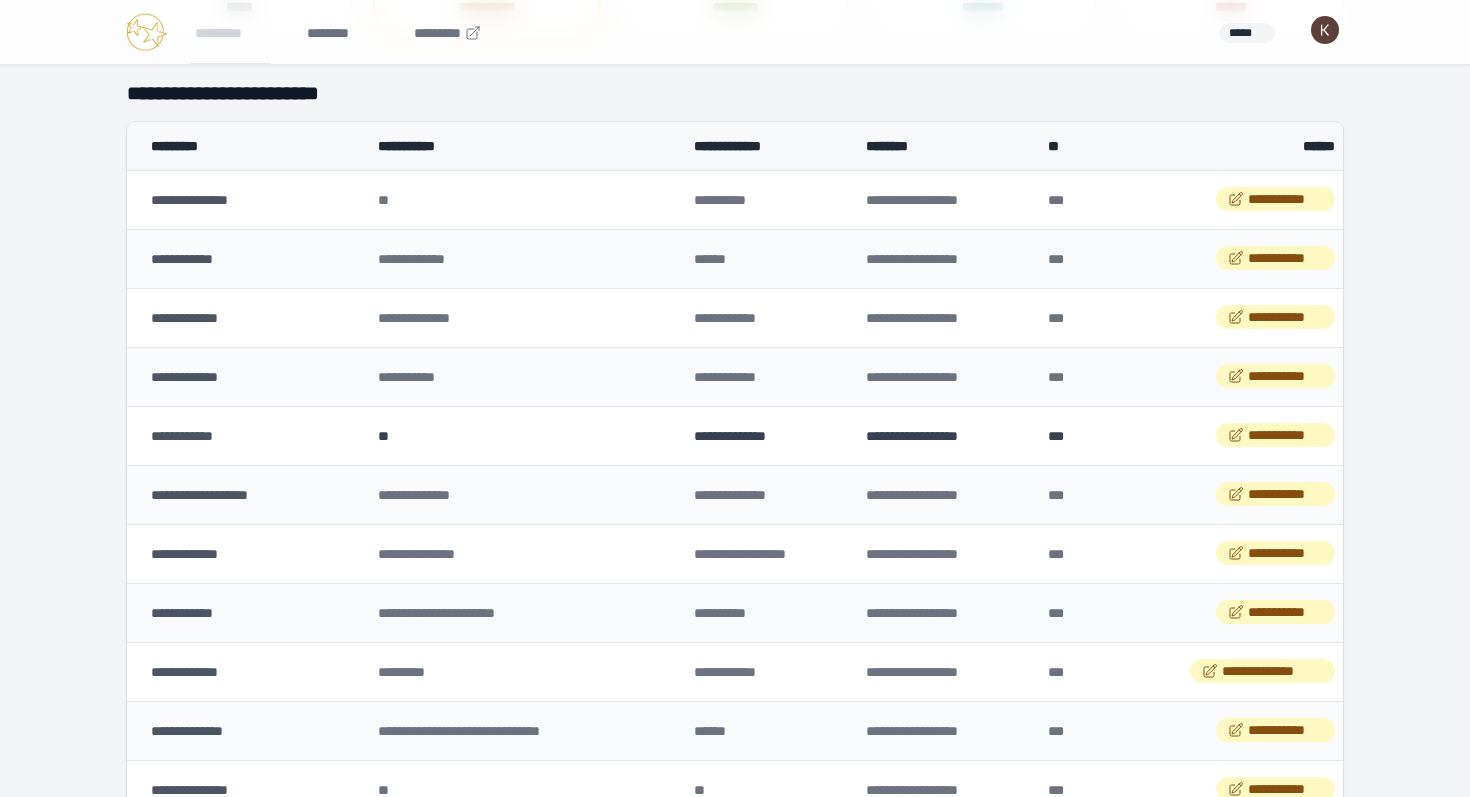 scroll, scrollTop: 228, scrollLeft: 0, axis: vertical 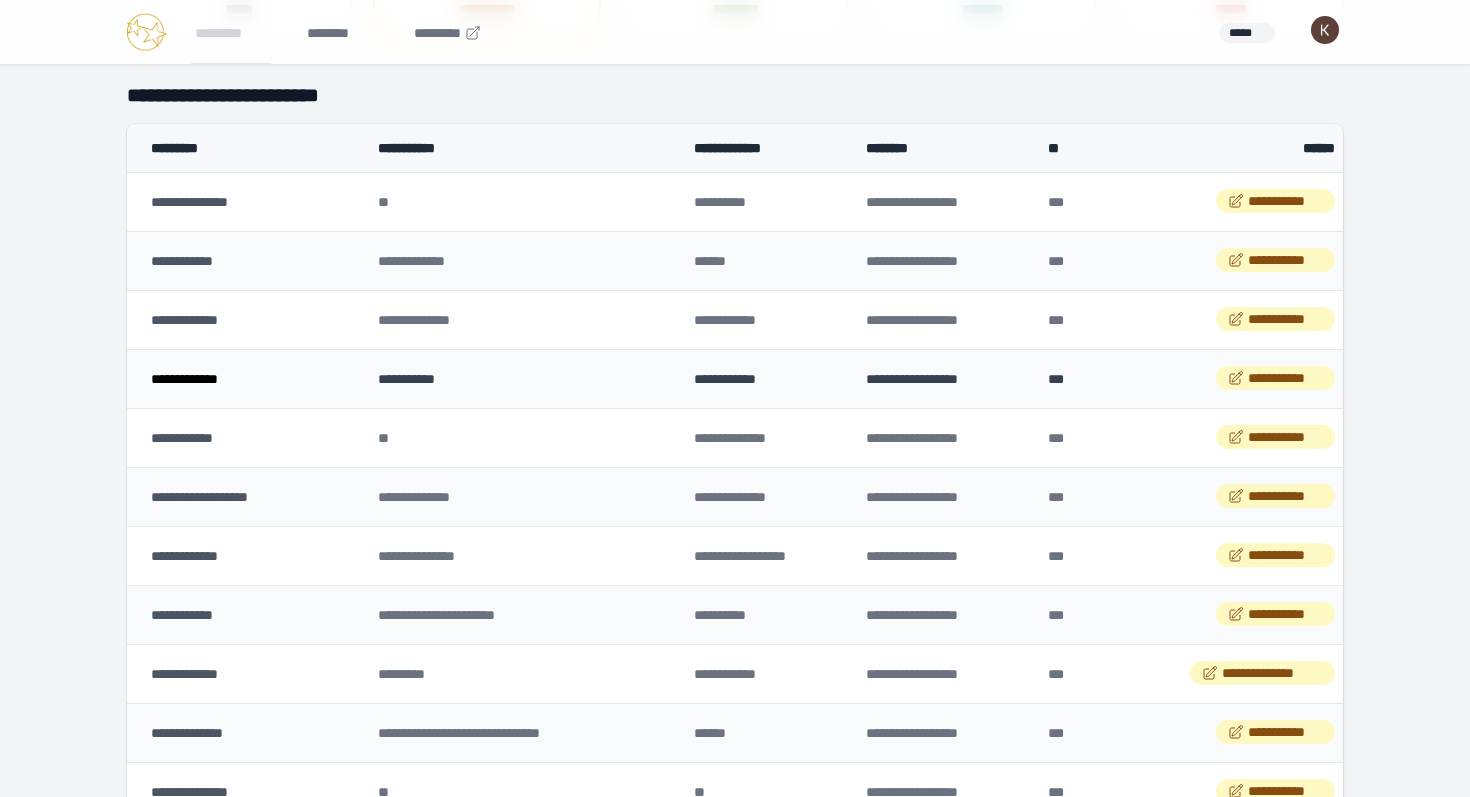 click on "**********" at bounding box center [184, 379] 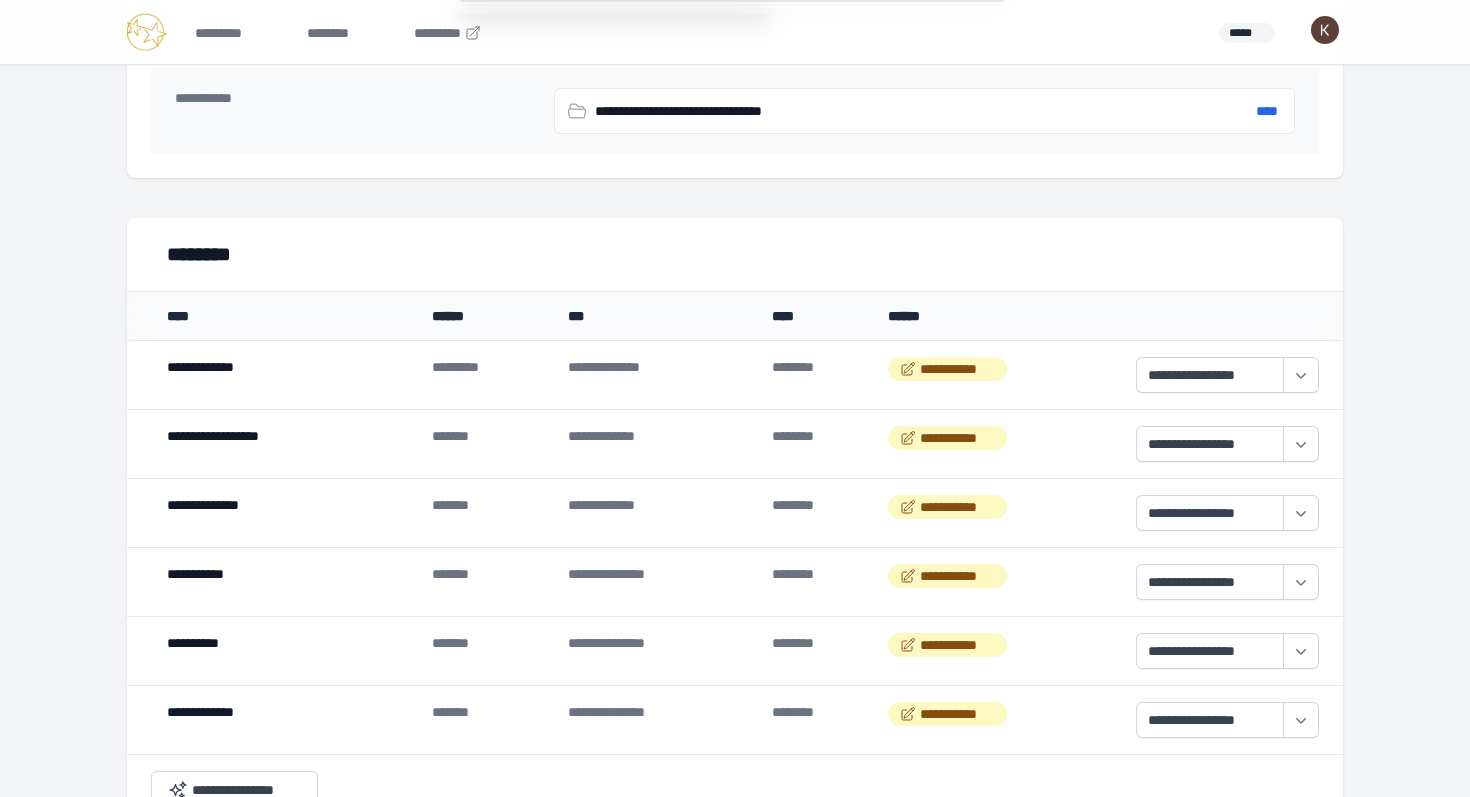 scroll, scrollTop: 712, scrollLeft: 0, axis: vertical 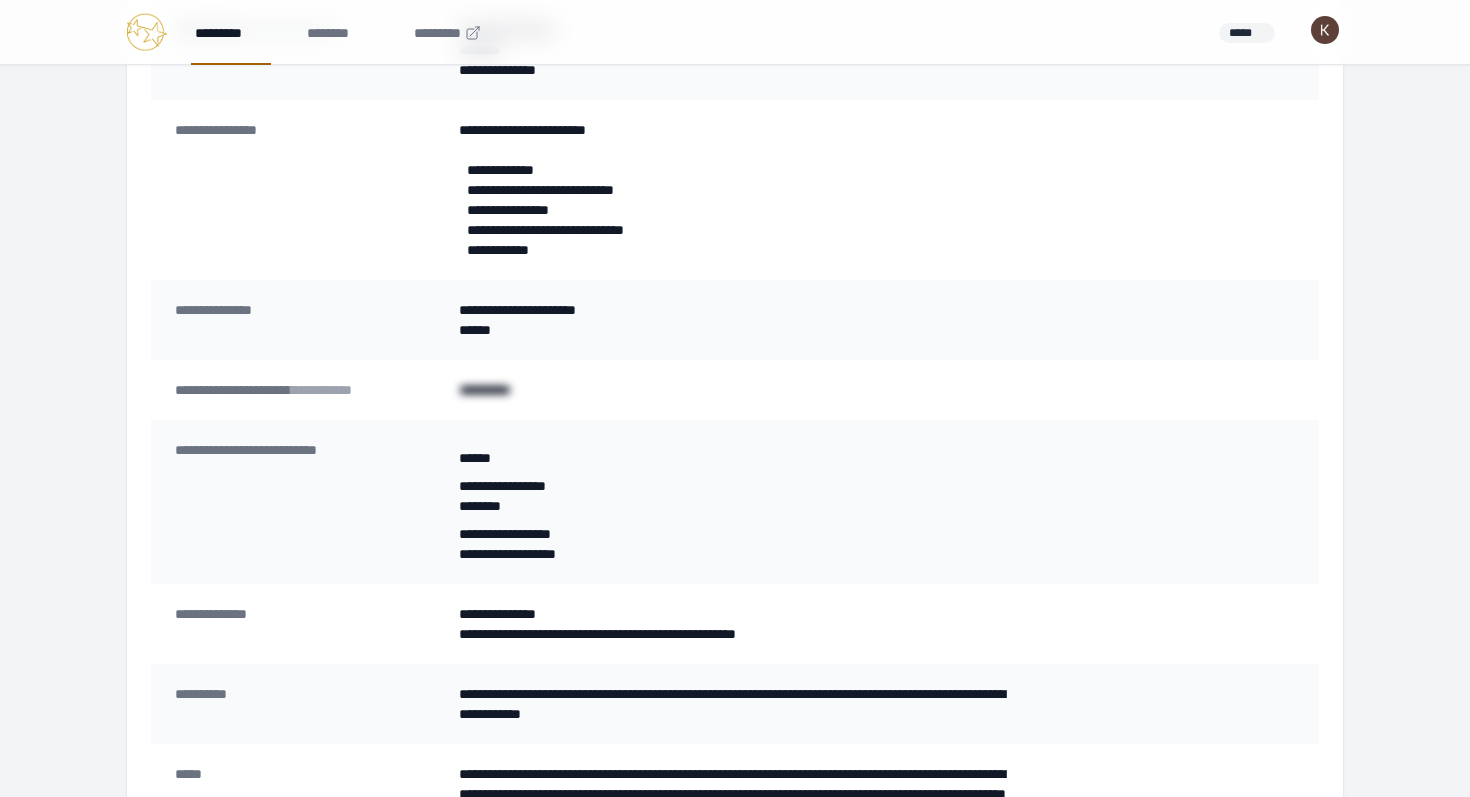 click on "*********" at bounding box center [231, 32] 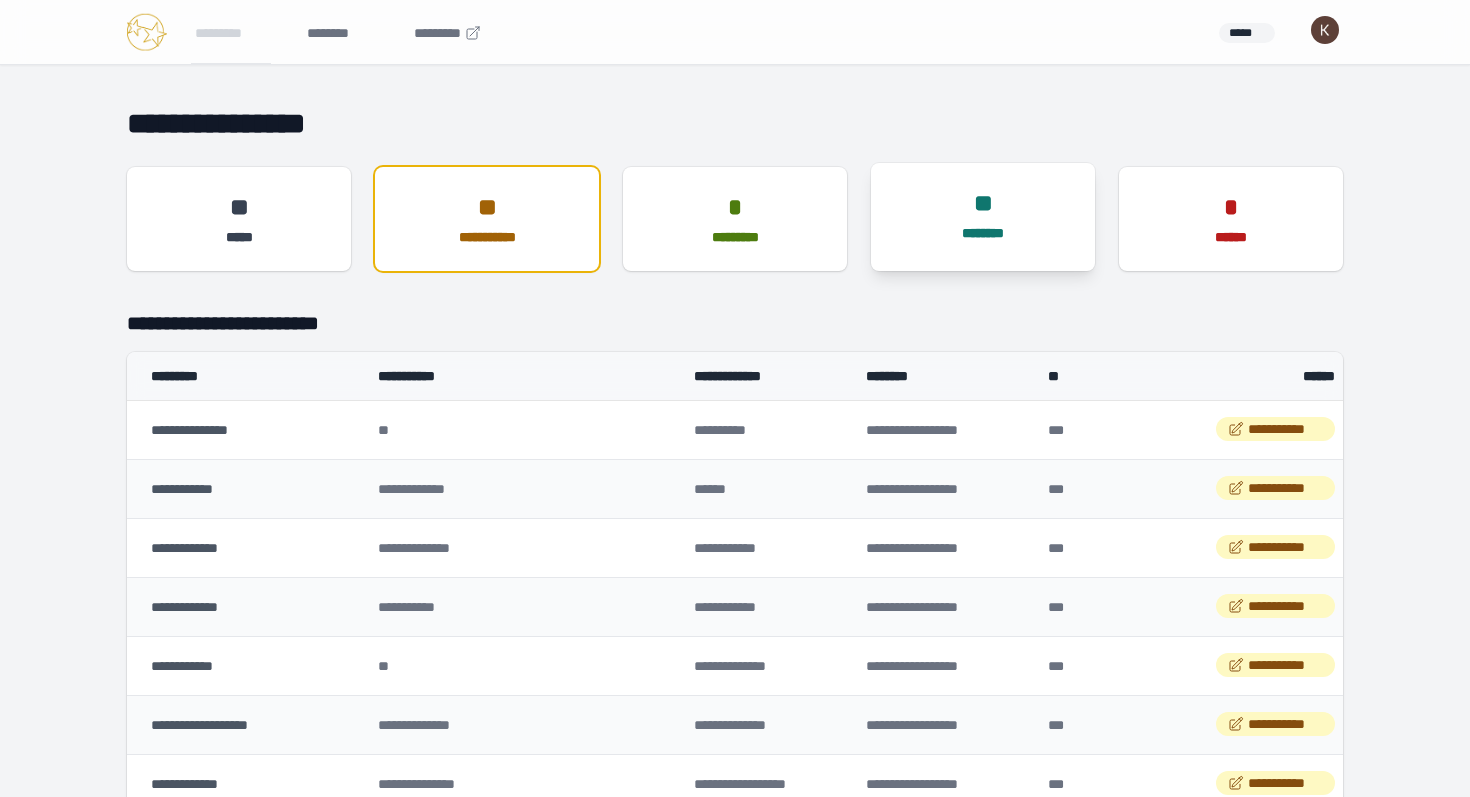 click on "********" at bounding box center (983, 233) 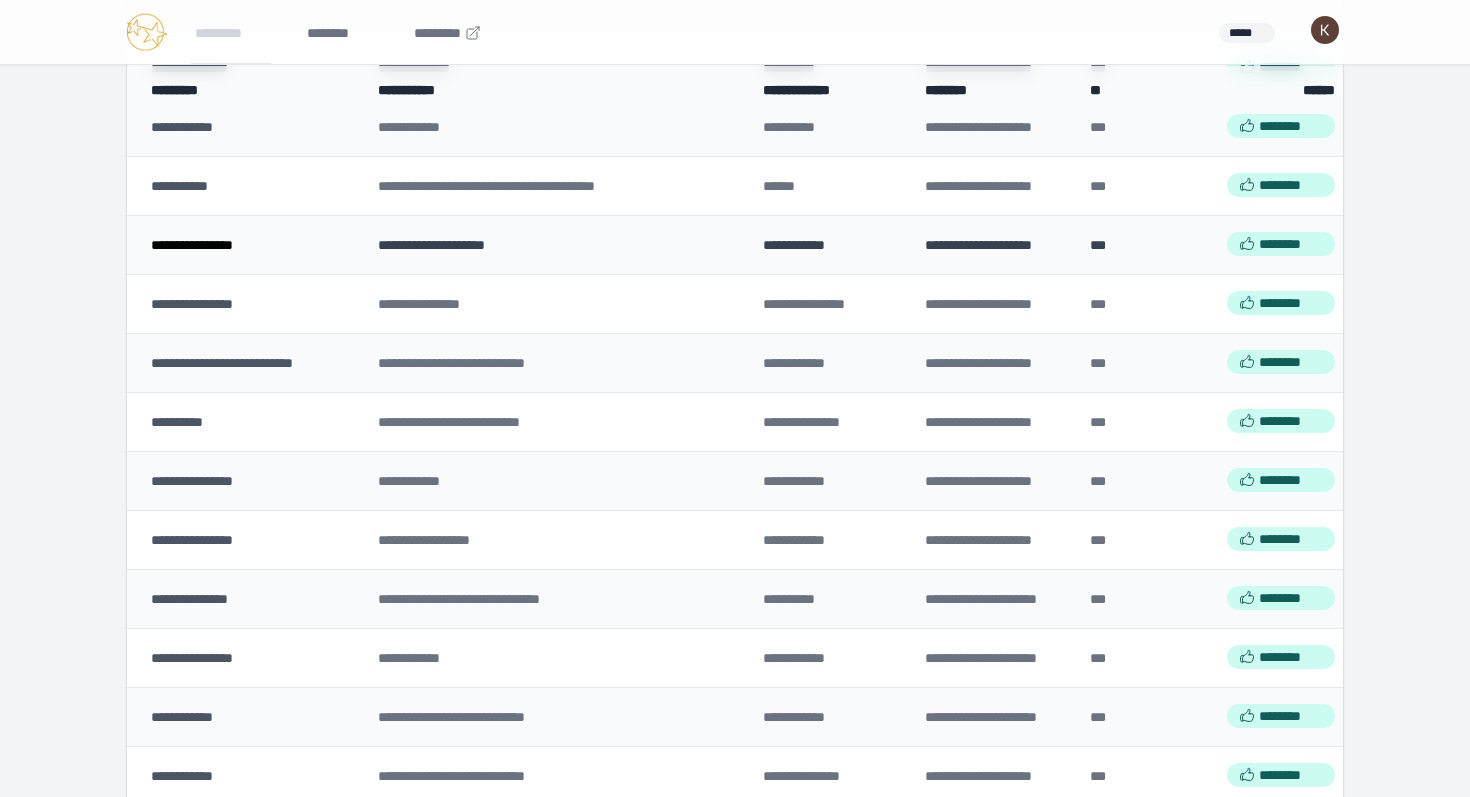scroll, scrollTop: 430, scrollLeft: 0, axis: vertical 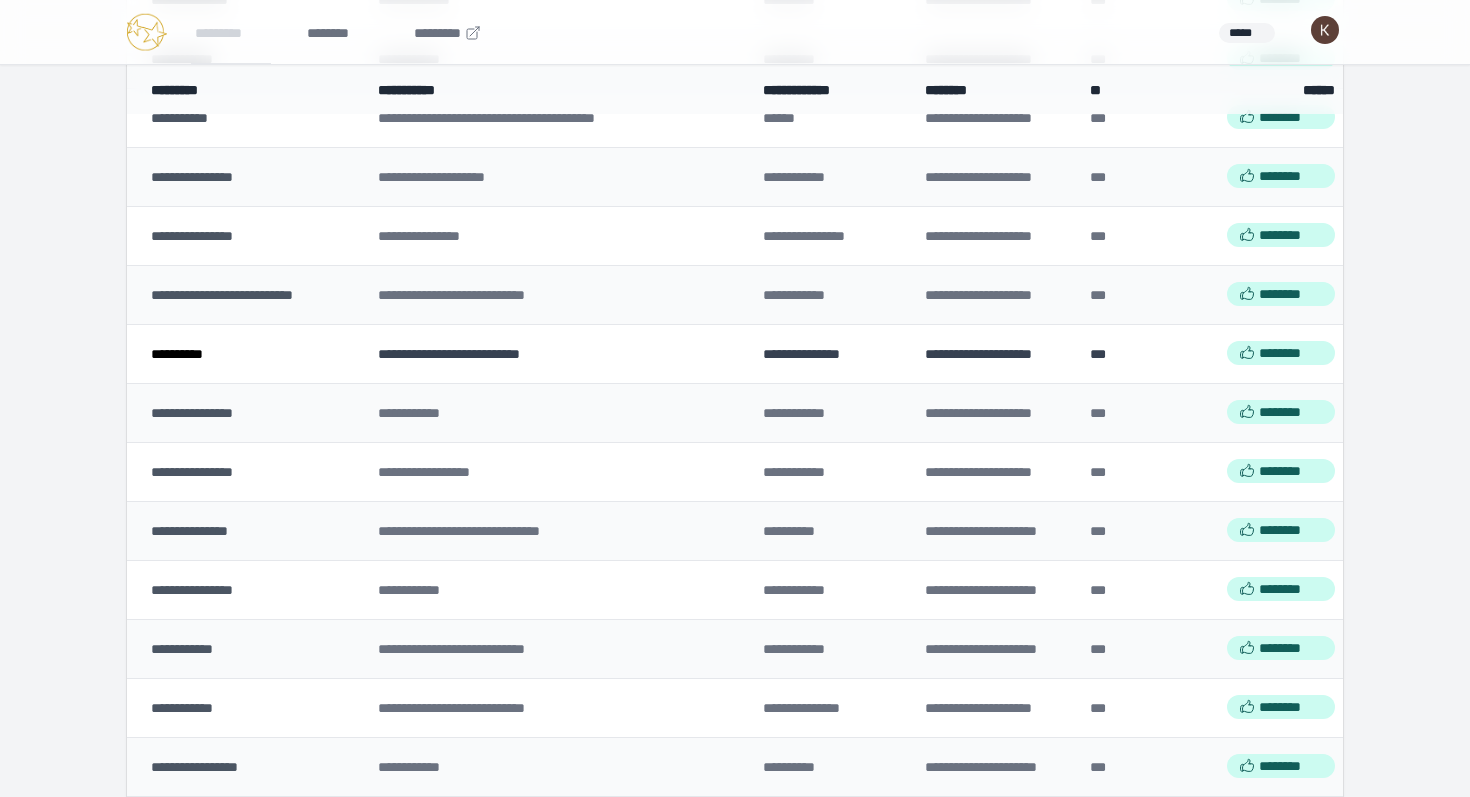 click on "**********" at bounding box center [177, 354] 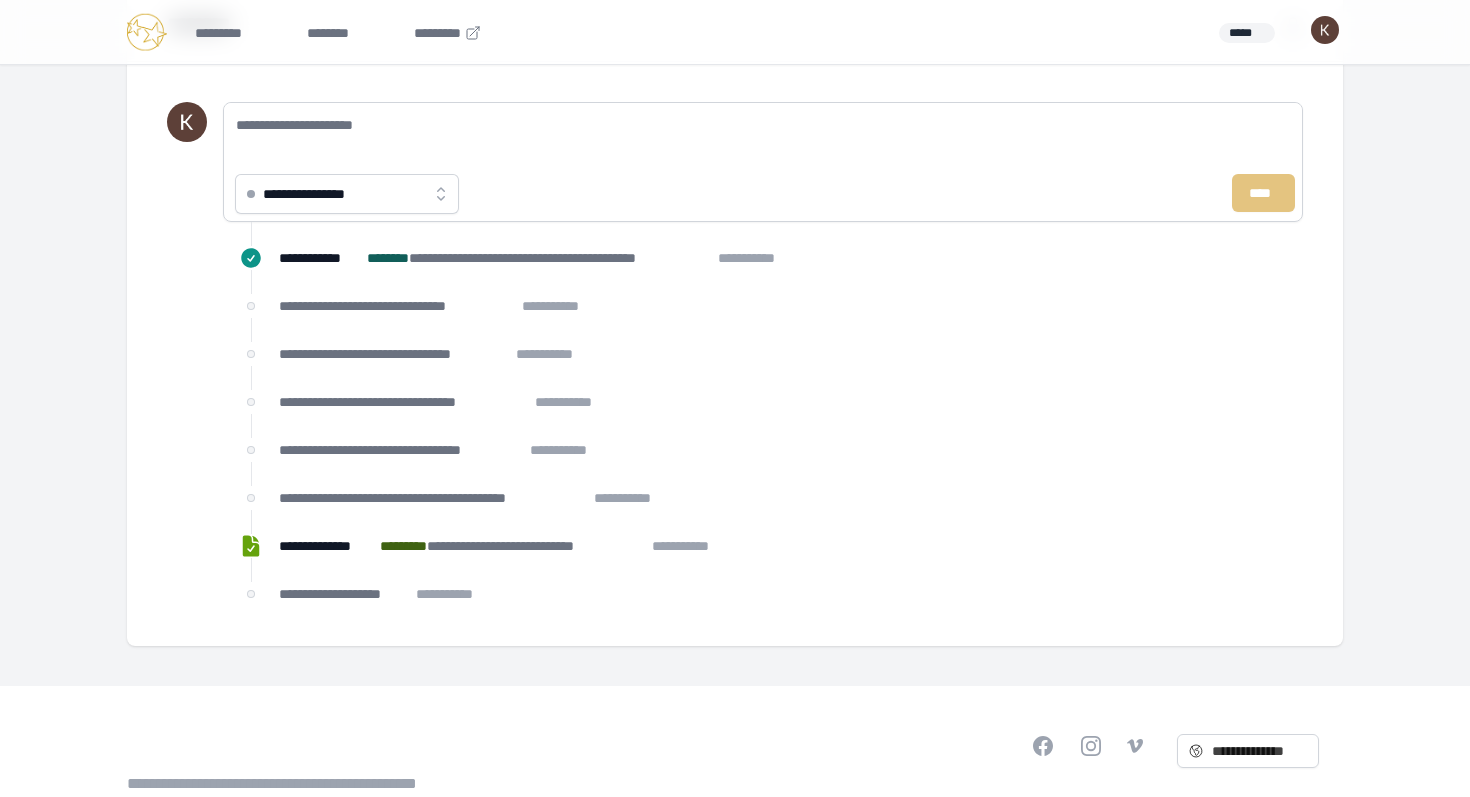 scroll, scrollTop: 2551, scrollLeft: 0, axis: vertical 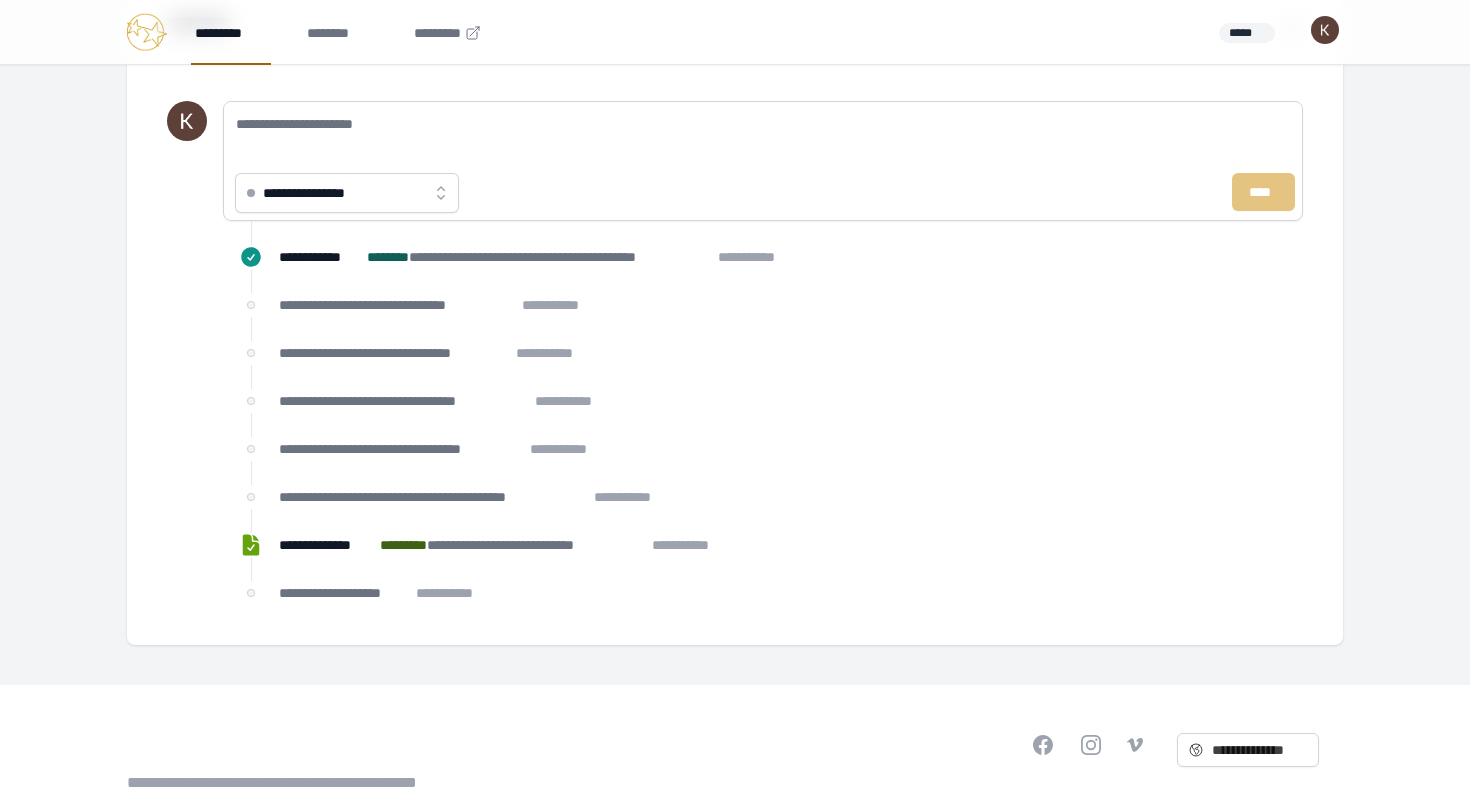 click on "*********" at bounding box center (231, 32) 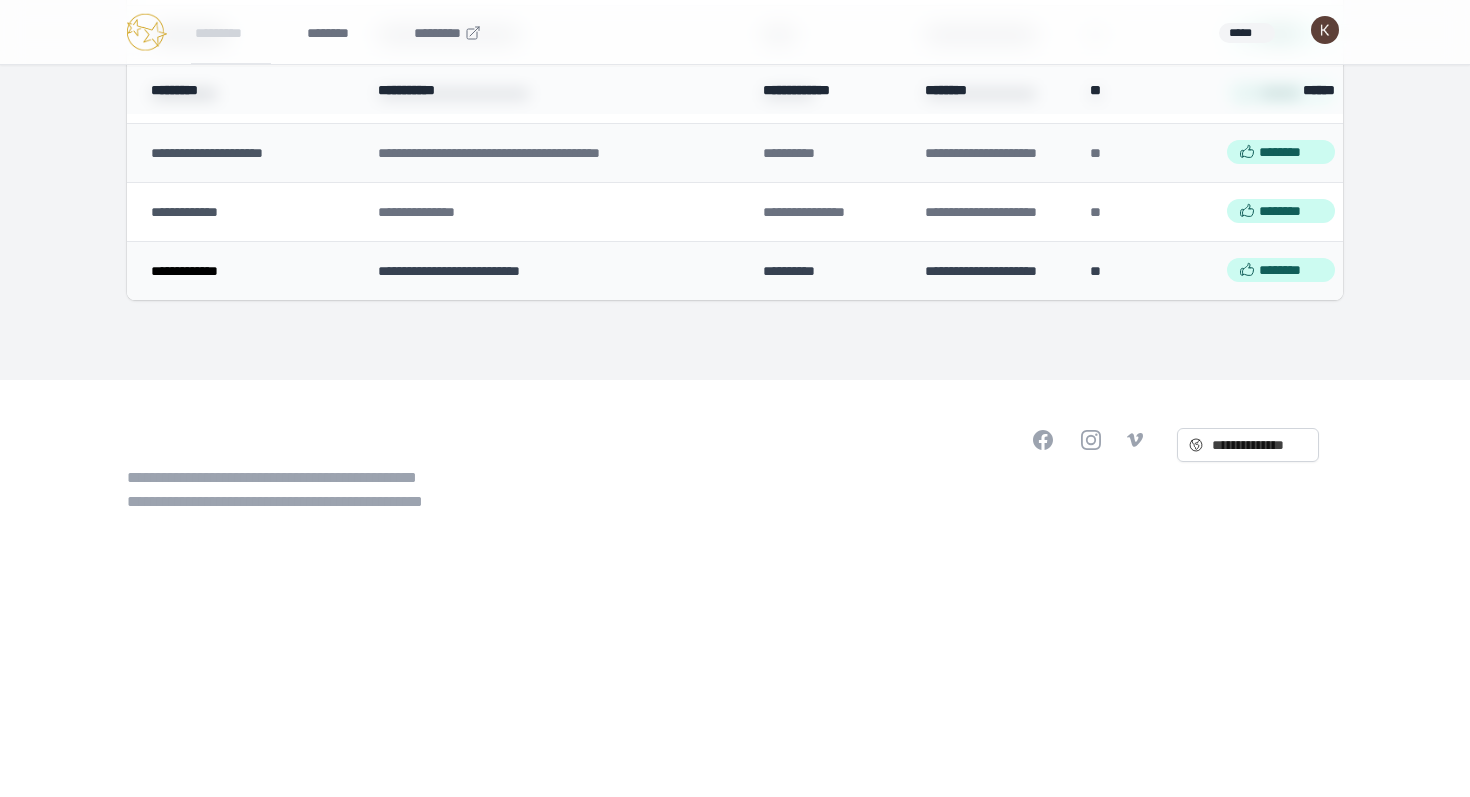 scroll, scrollTop: 3287, scrollLeft: 0, axis: vertical 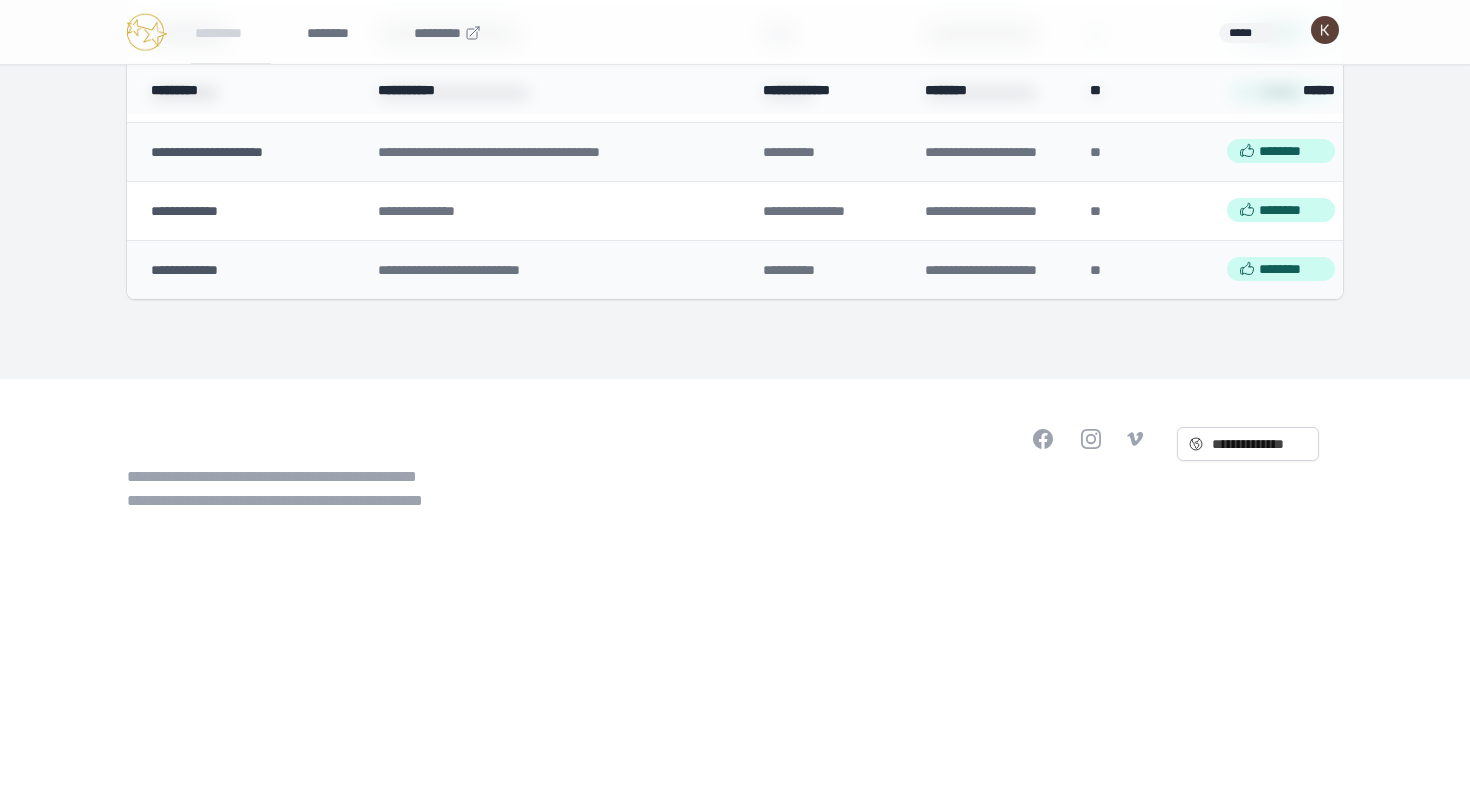 click on "**********" at bounding box center (199, -143) 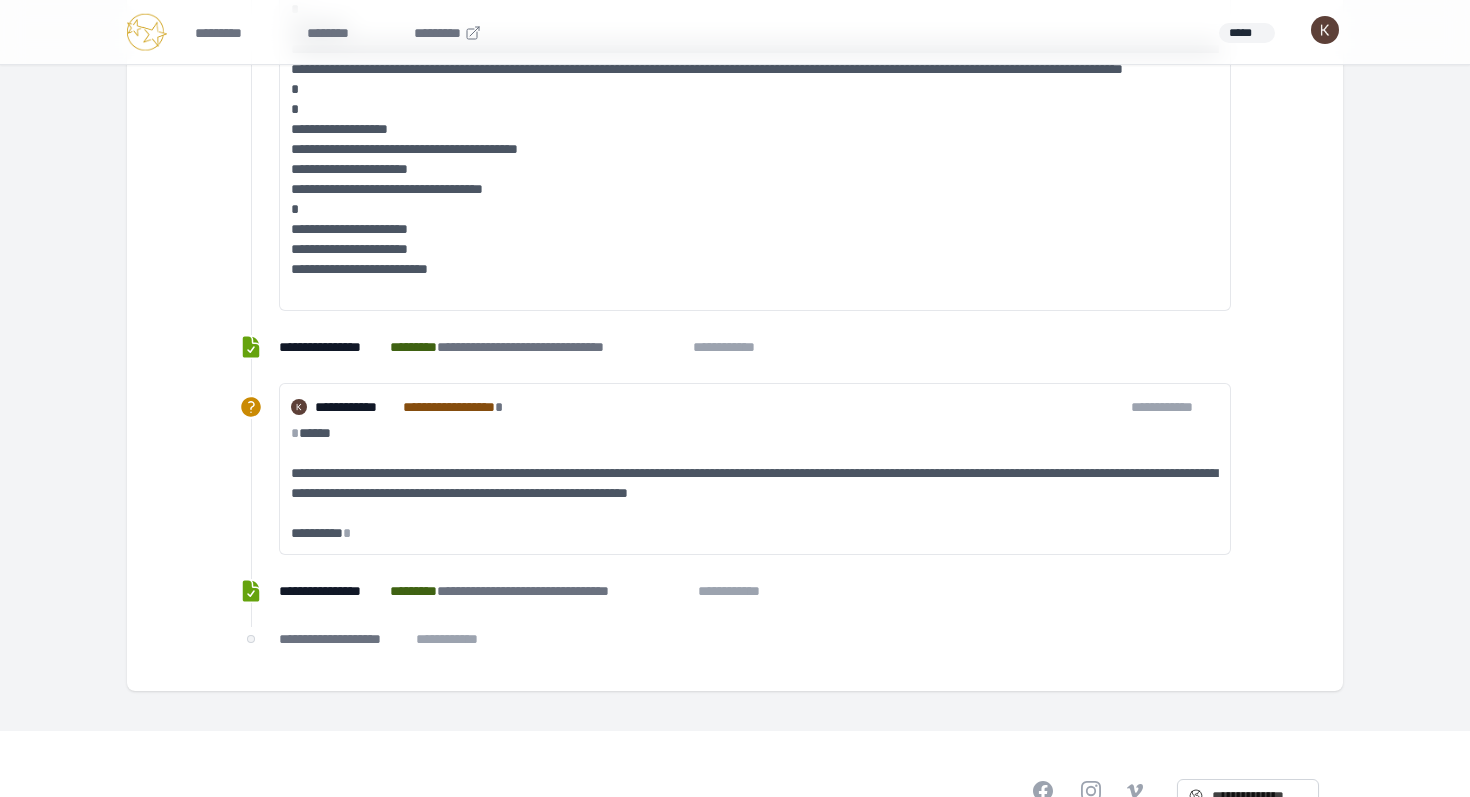 scroll, scrollTop: 4252, scrollLeft: 0, axis: vertical 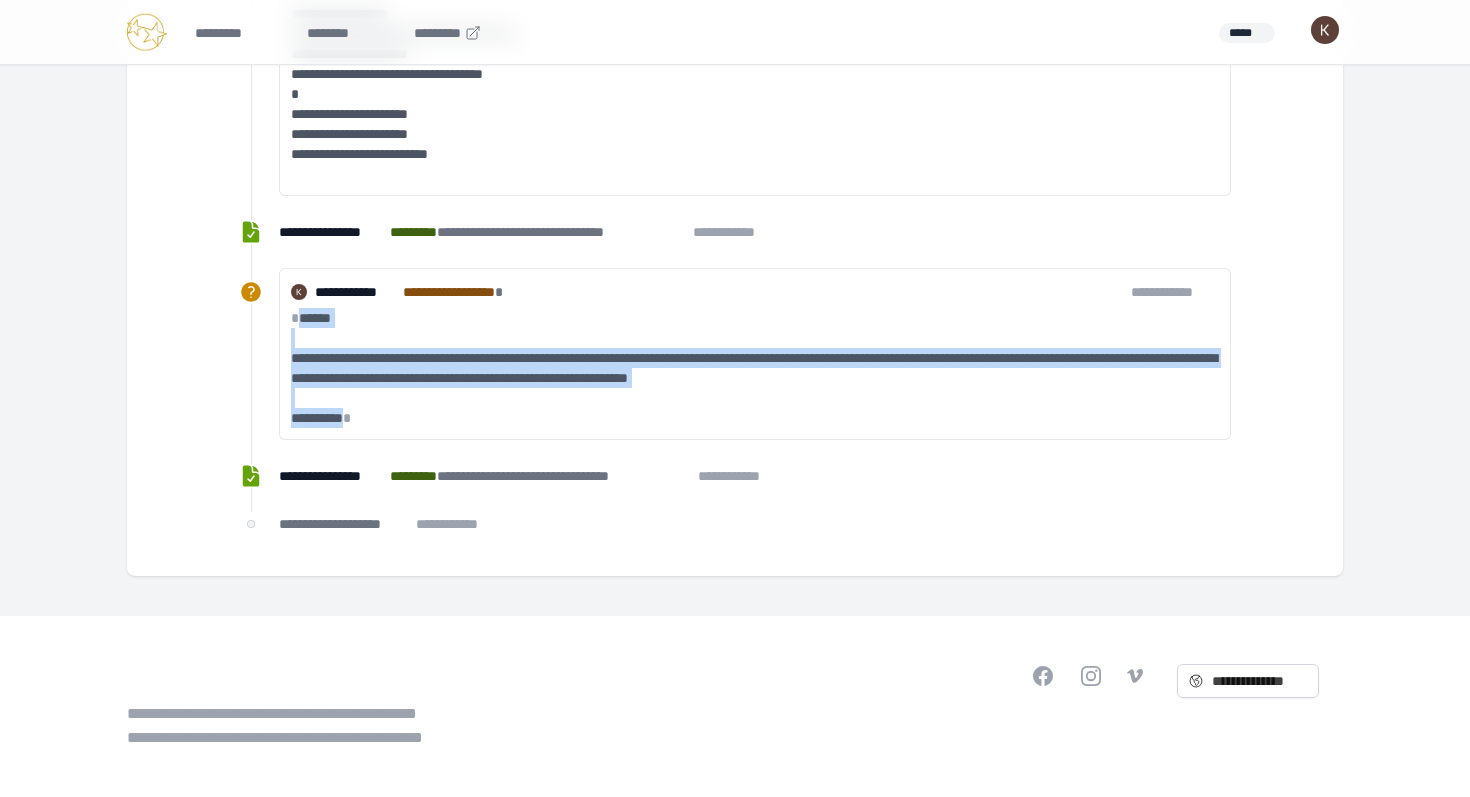 drag, startPoint x: 363, startPoint y: 419, endPoint x: 301, endPoint y: 316, distance: 120.22063 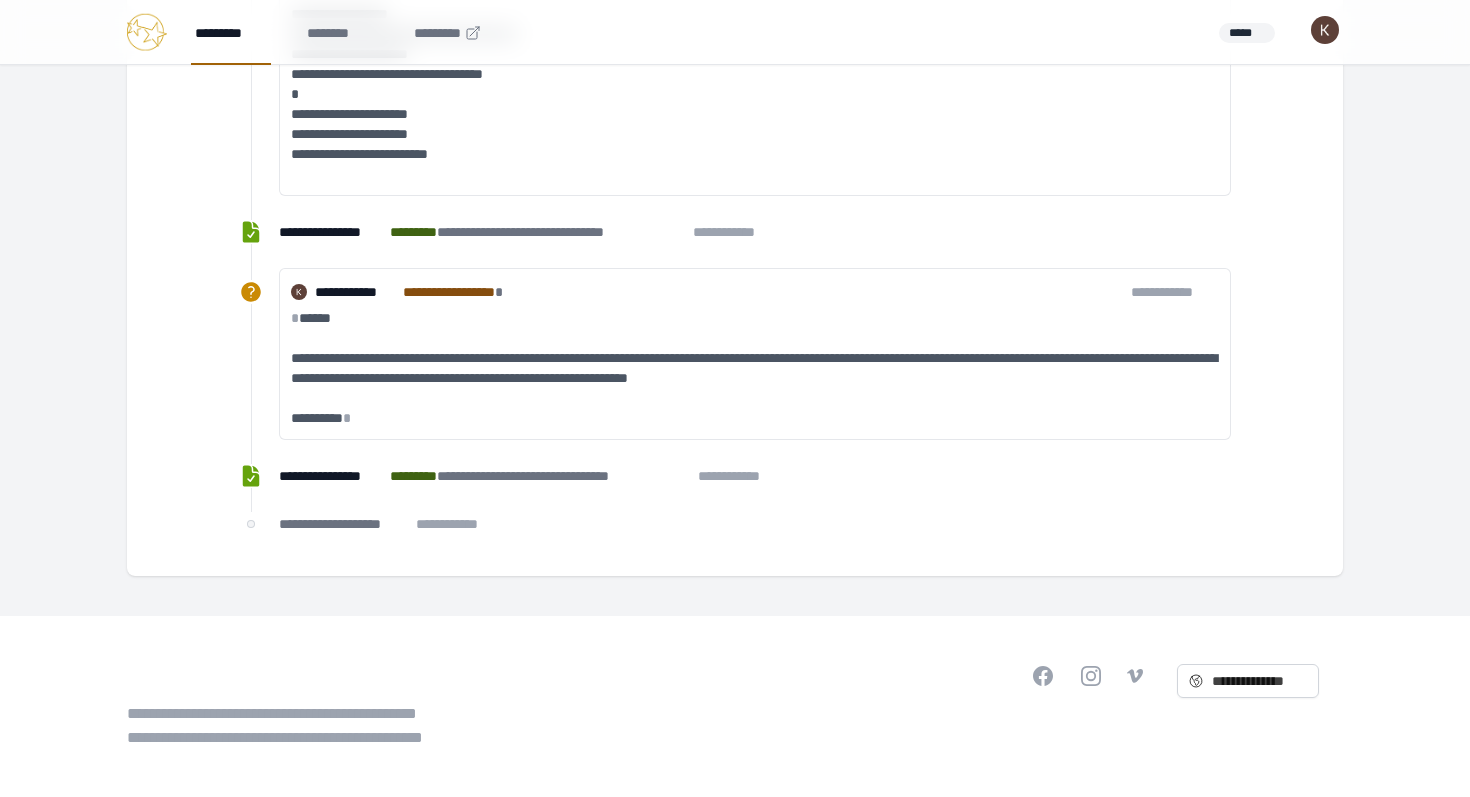 click on "*********" at bounding box center [231, 32] 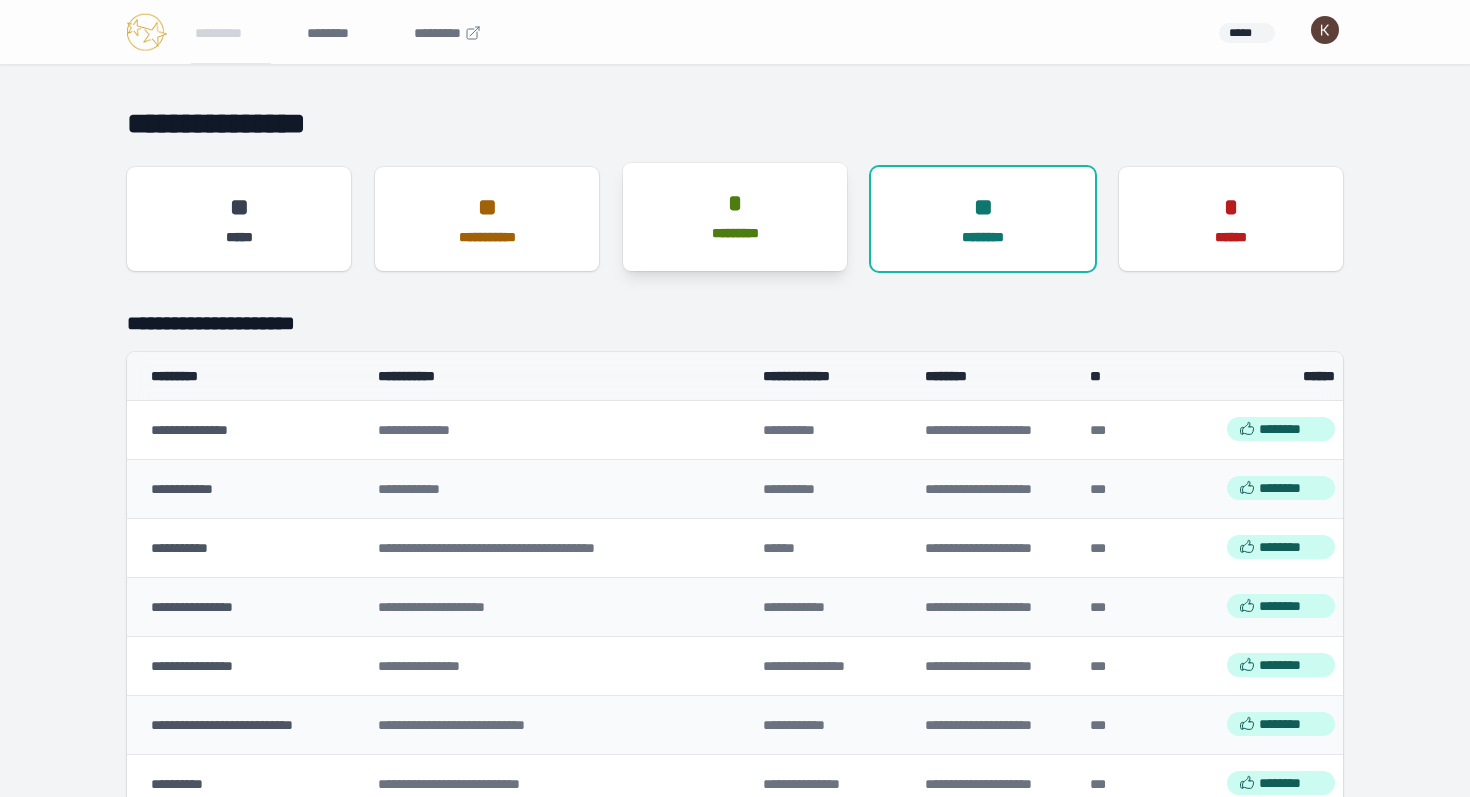 click on "* *********" at bounding box center [735, 215] 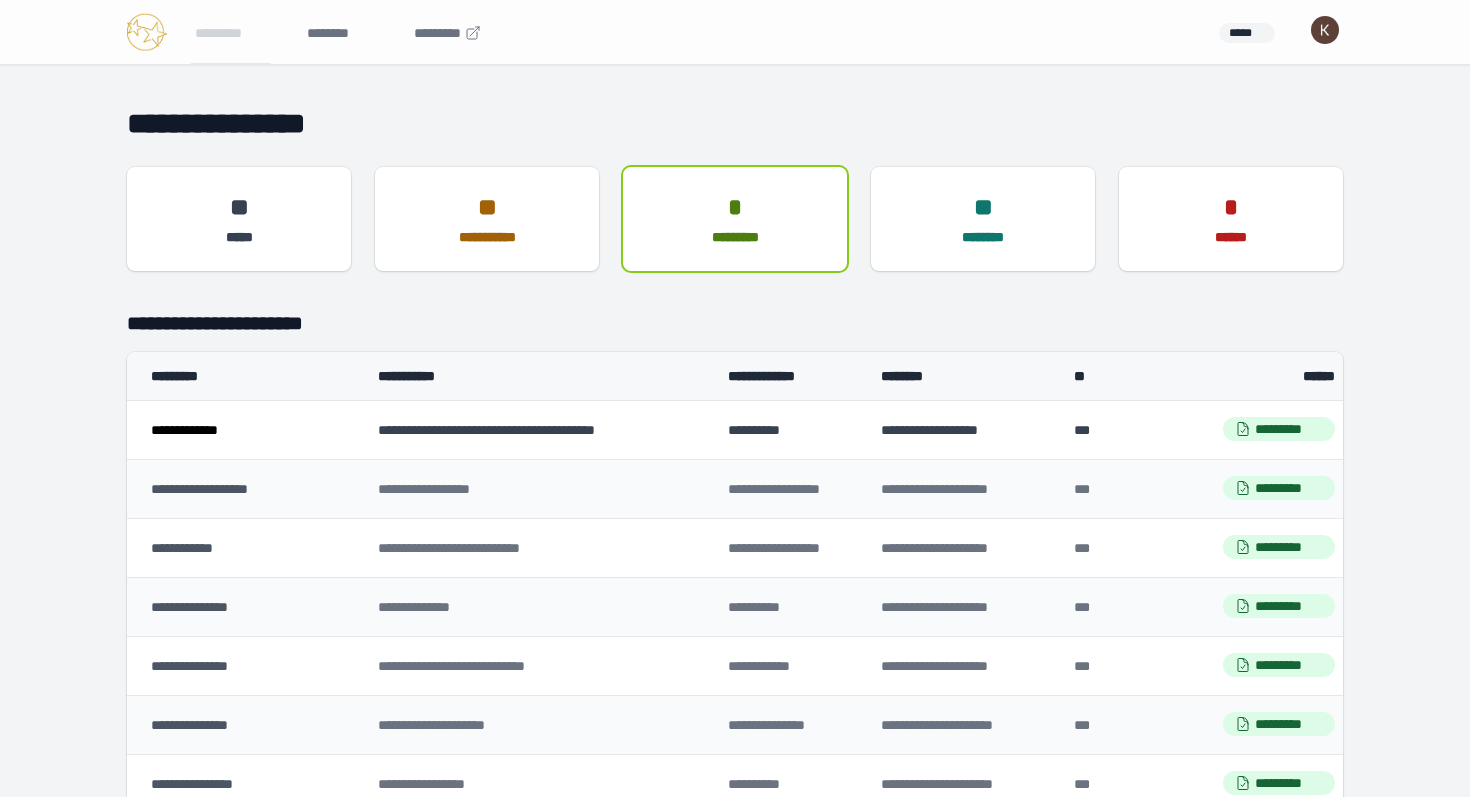 click on "**********" at bounding box center (248, 429) 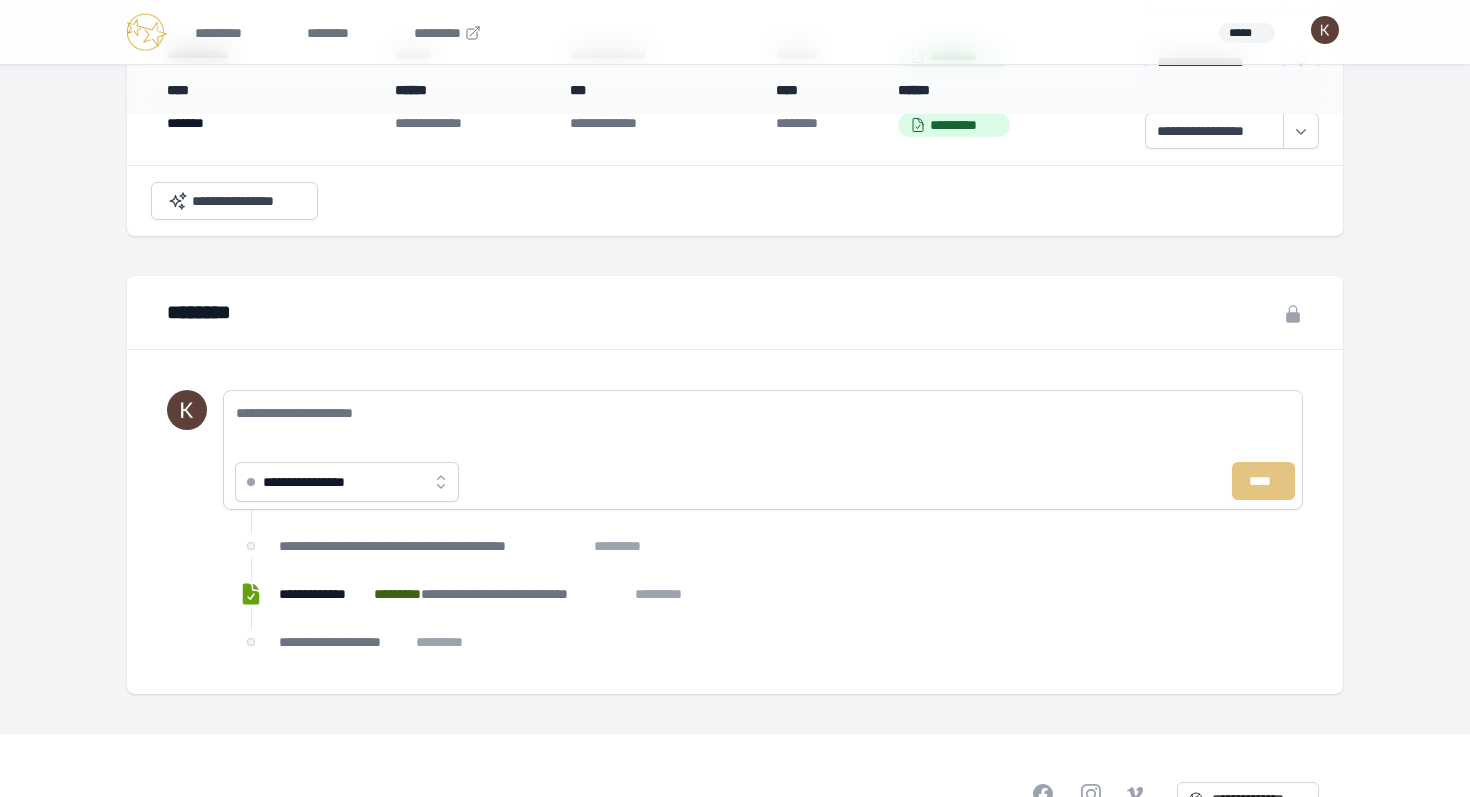 scroll, scrollTop: 2220, scrollLeft: 0, axis: vertical 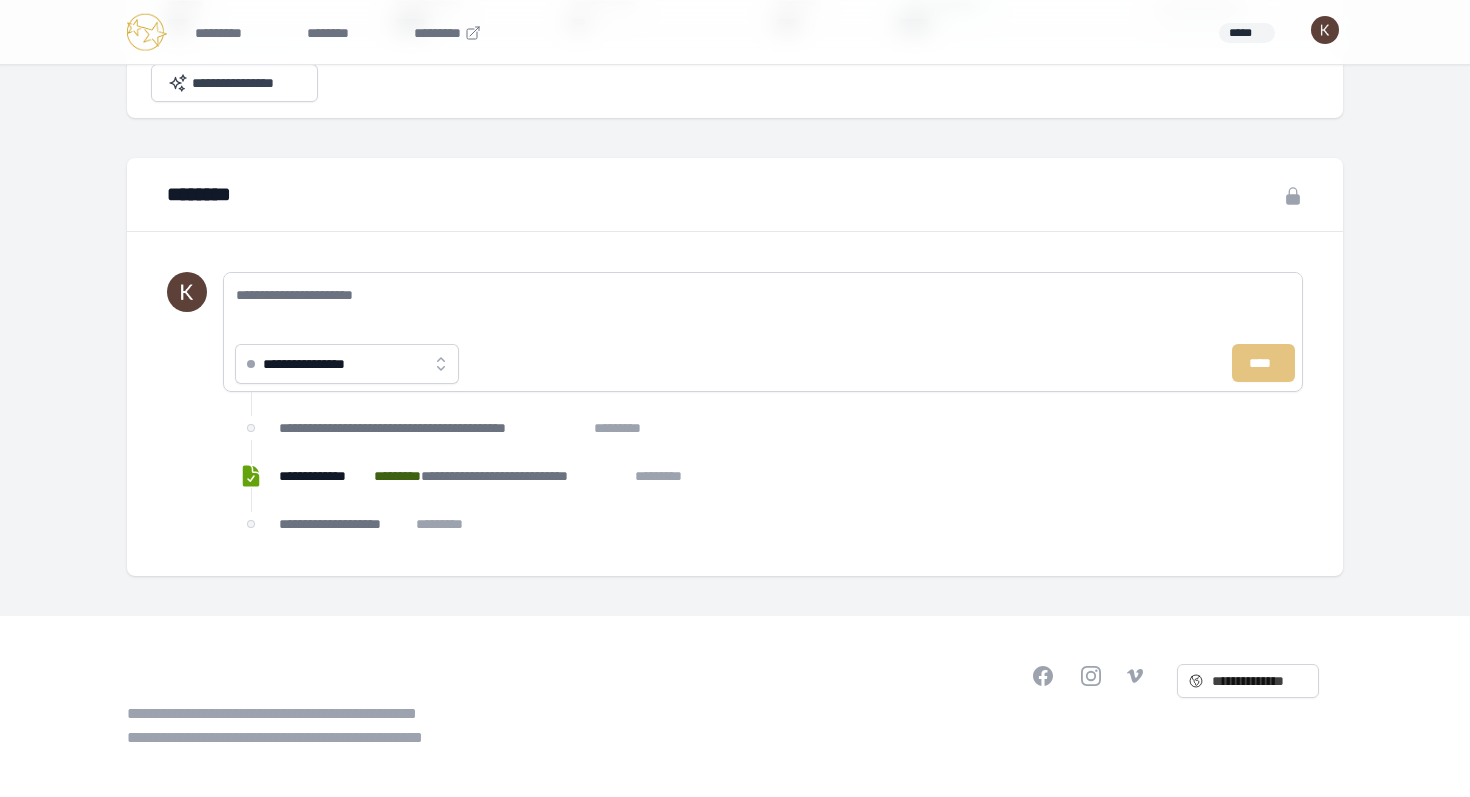 click on "**********" at bounding box center [333, 364] 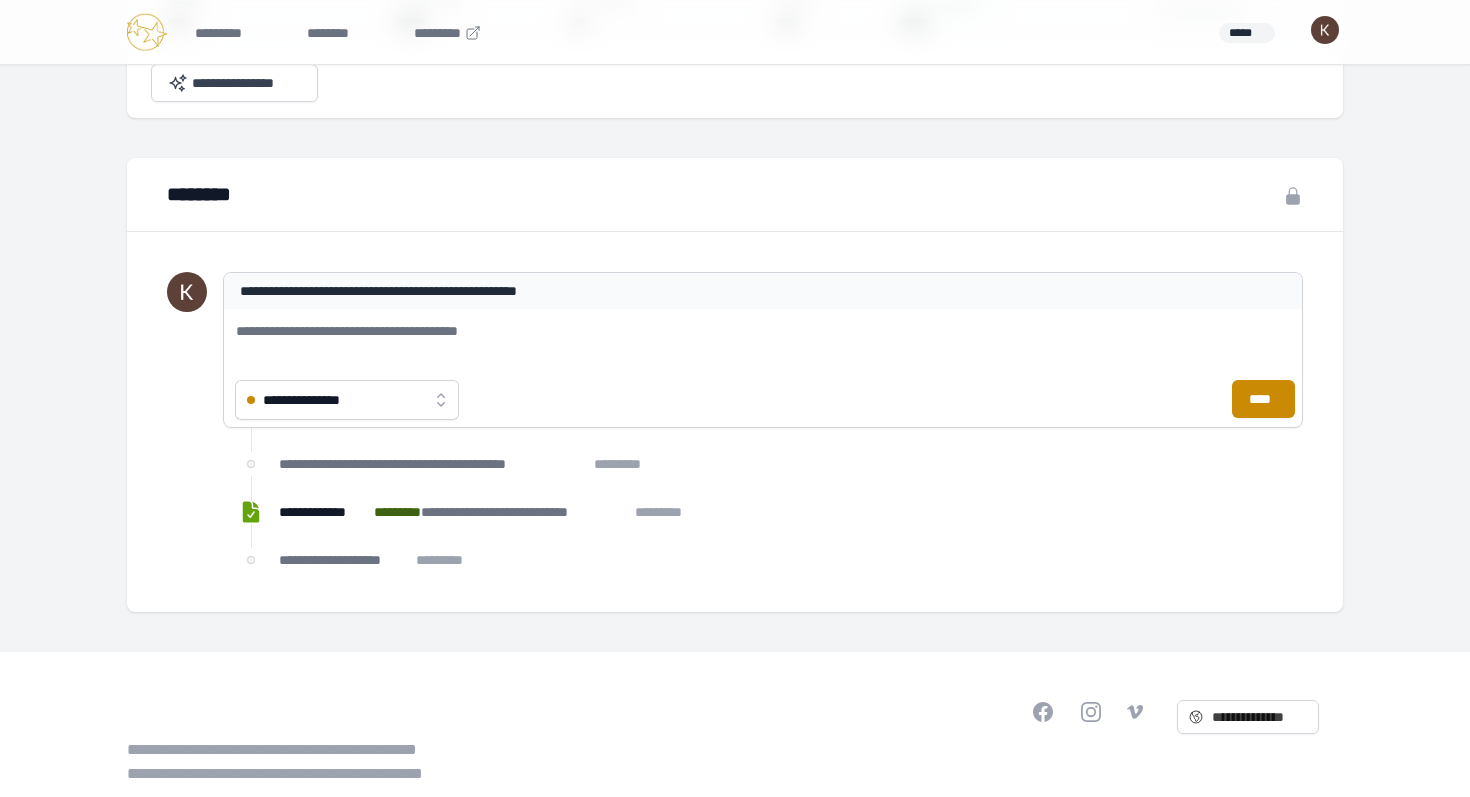 click on "**********" at bounding box center (763, 291) 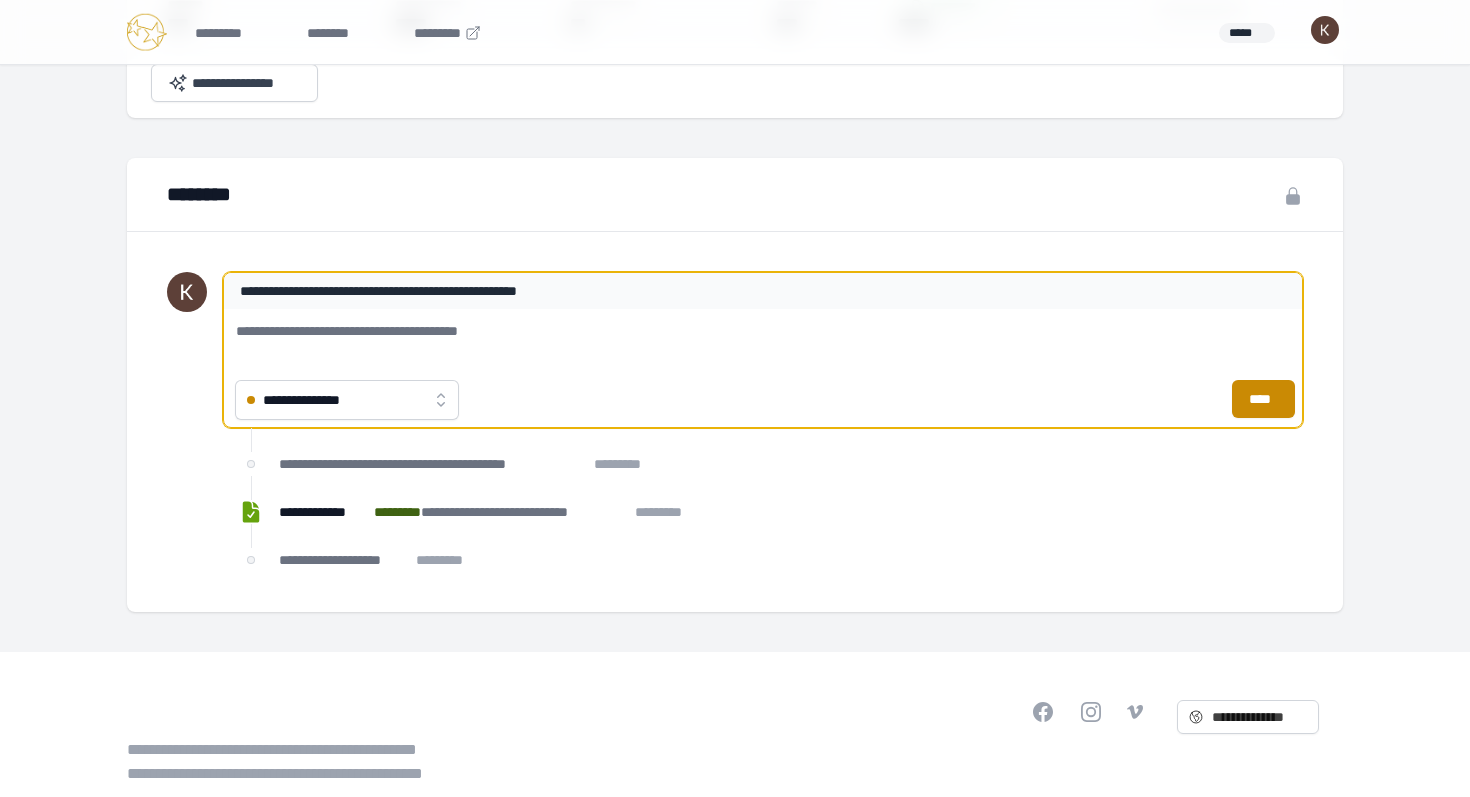 click on "**********" at bounding box center [763, 341] 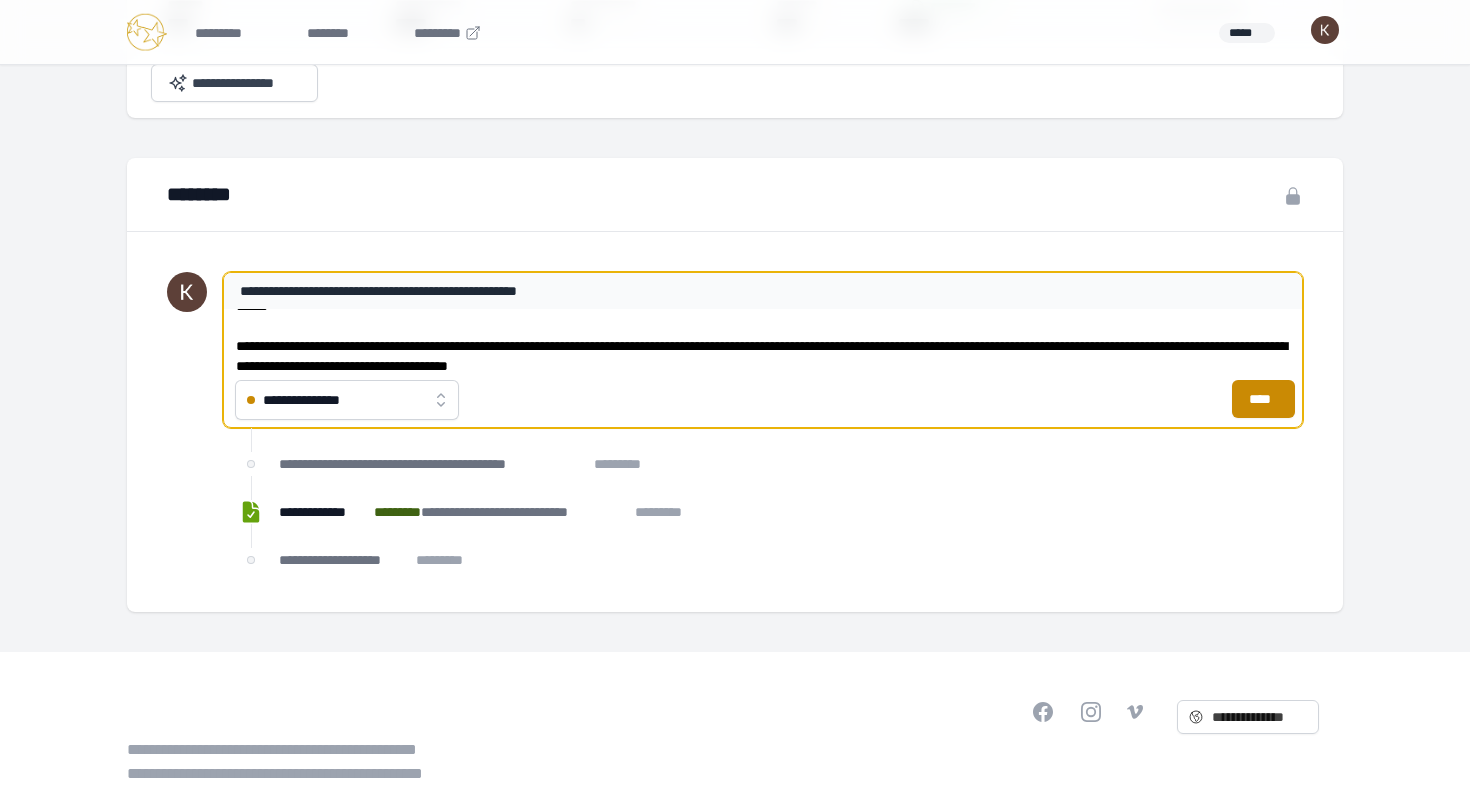 scroll, scrollTop: 0, scrollLeft: 0, axis: both 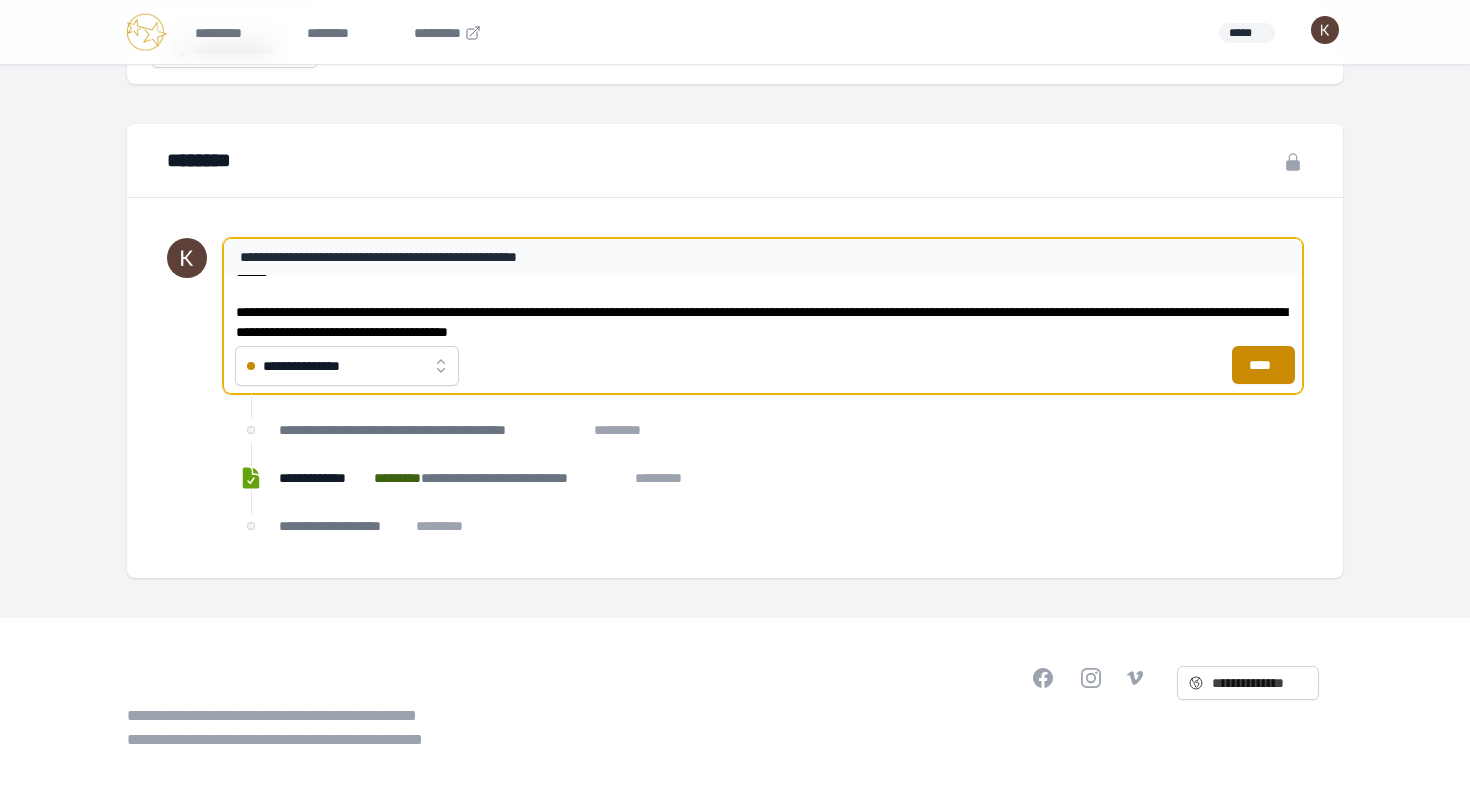 click on "**********" at bounding box center (763, 307) 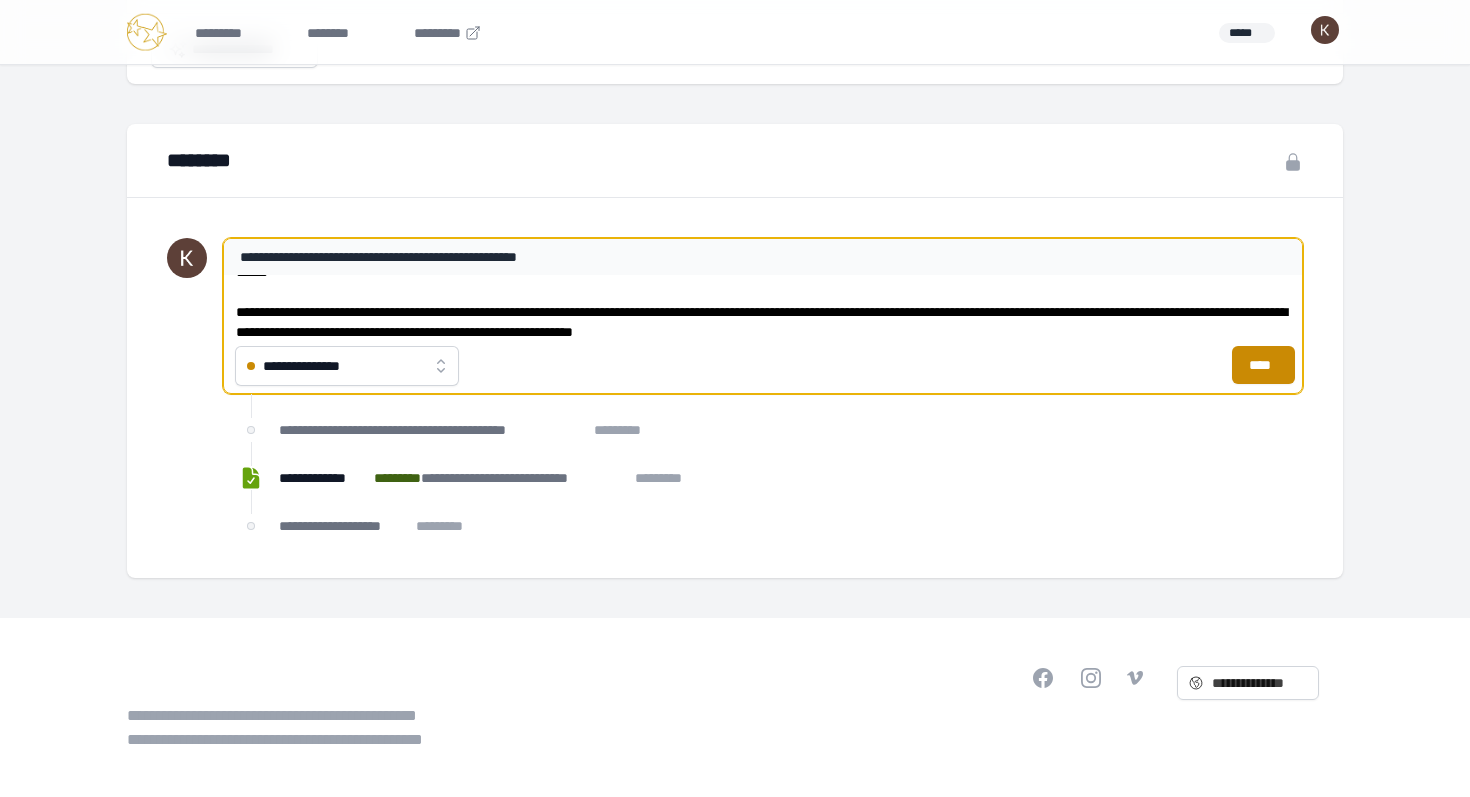 click on "**********" at bounding box center [763, 307] 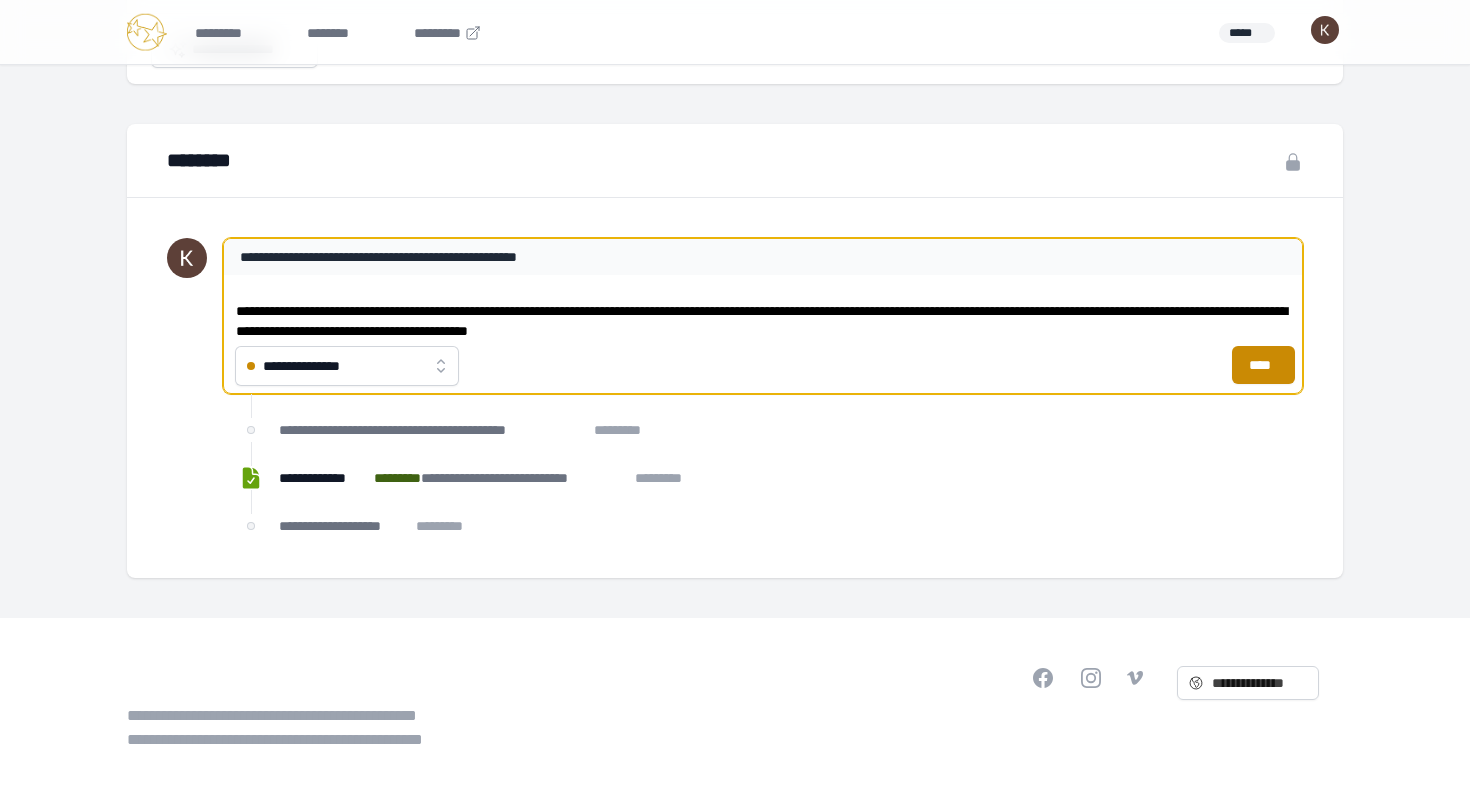 click on "**********" at bounding box center (763, 307) 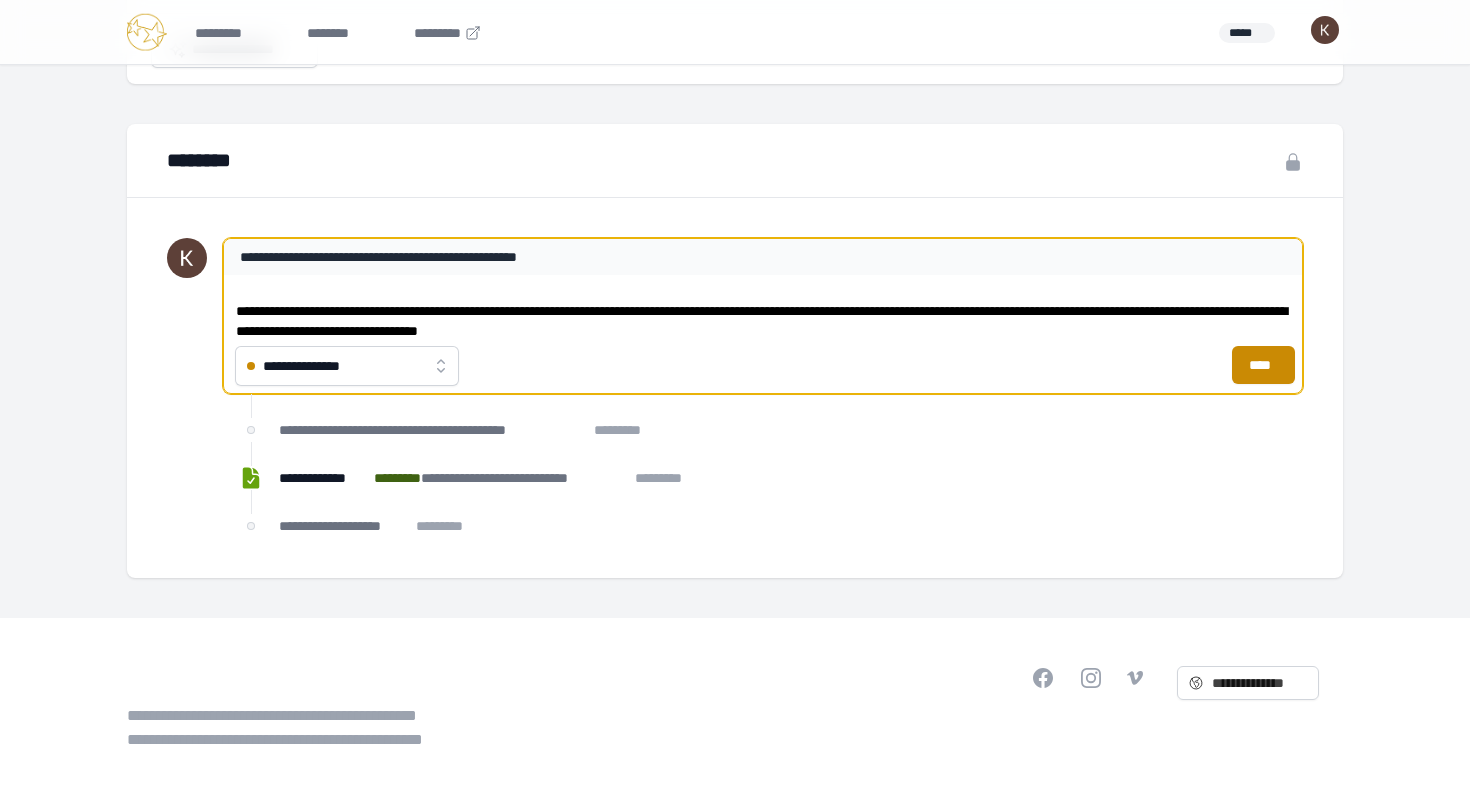 click on "**********" at bounding box center [763, 307] 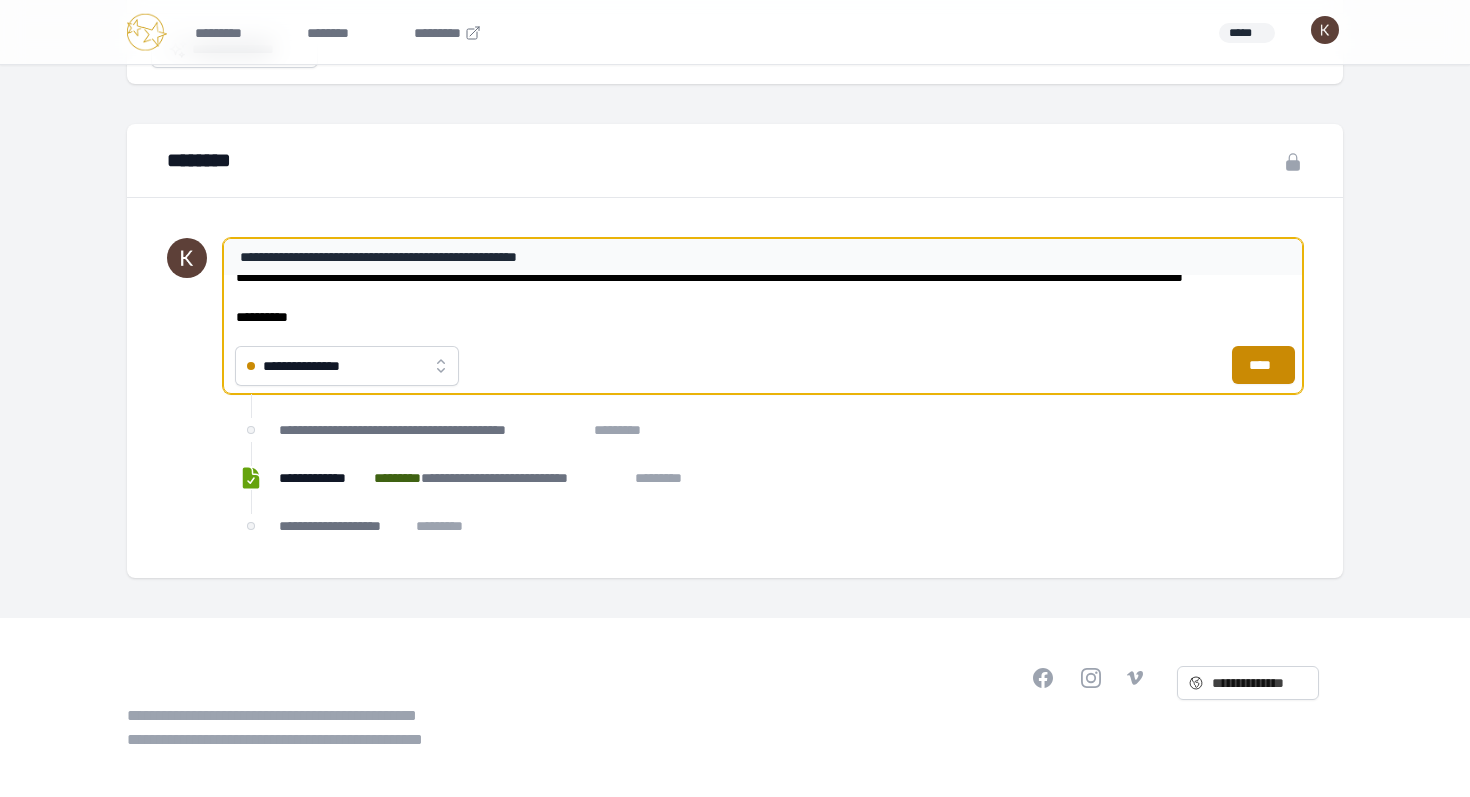 scroll, scrollTop: 92, scrollLeft: 0, axis: vertical 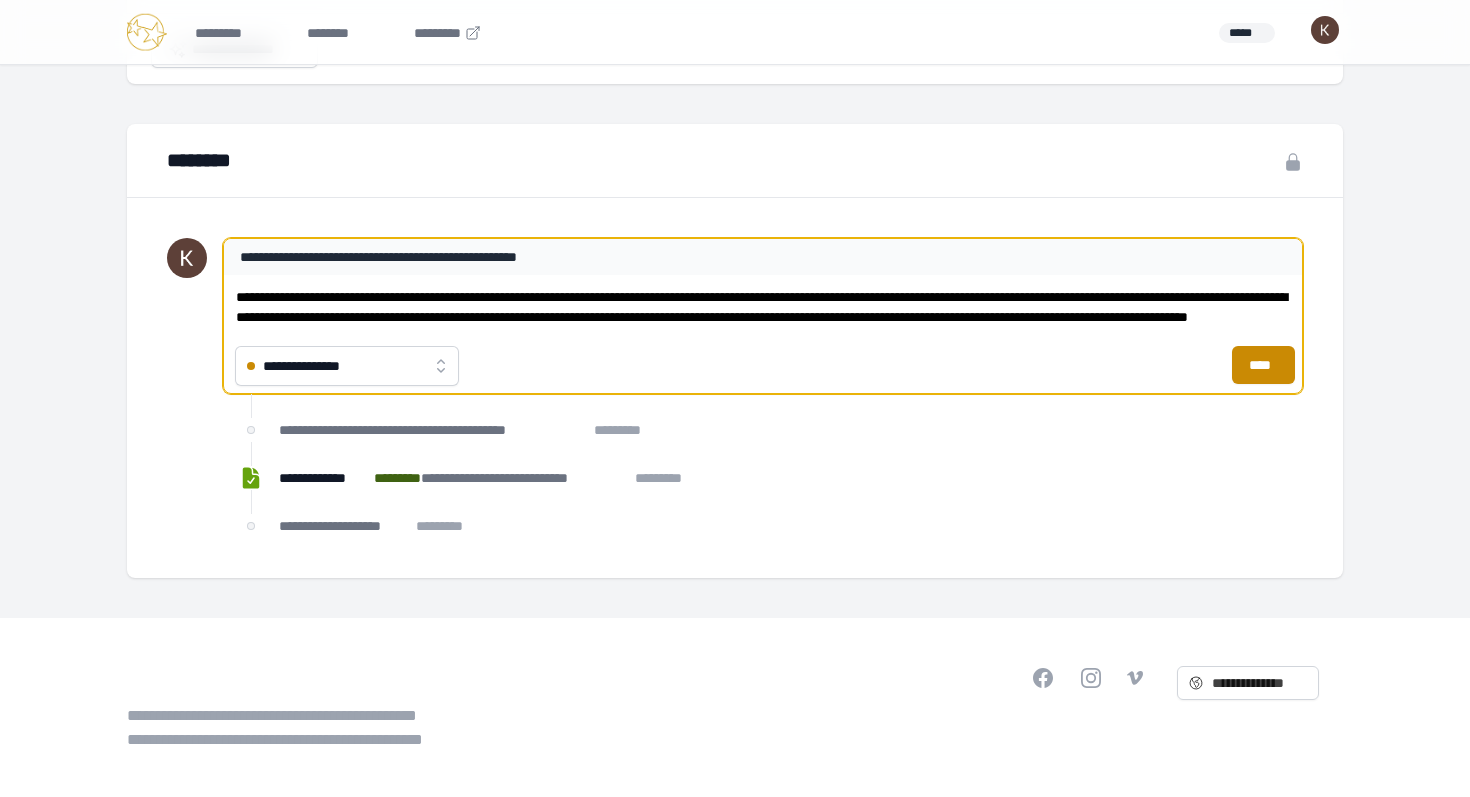 click on "**********" at bounding box center [763, 307] 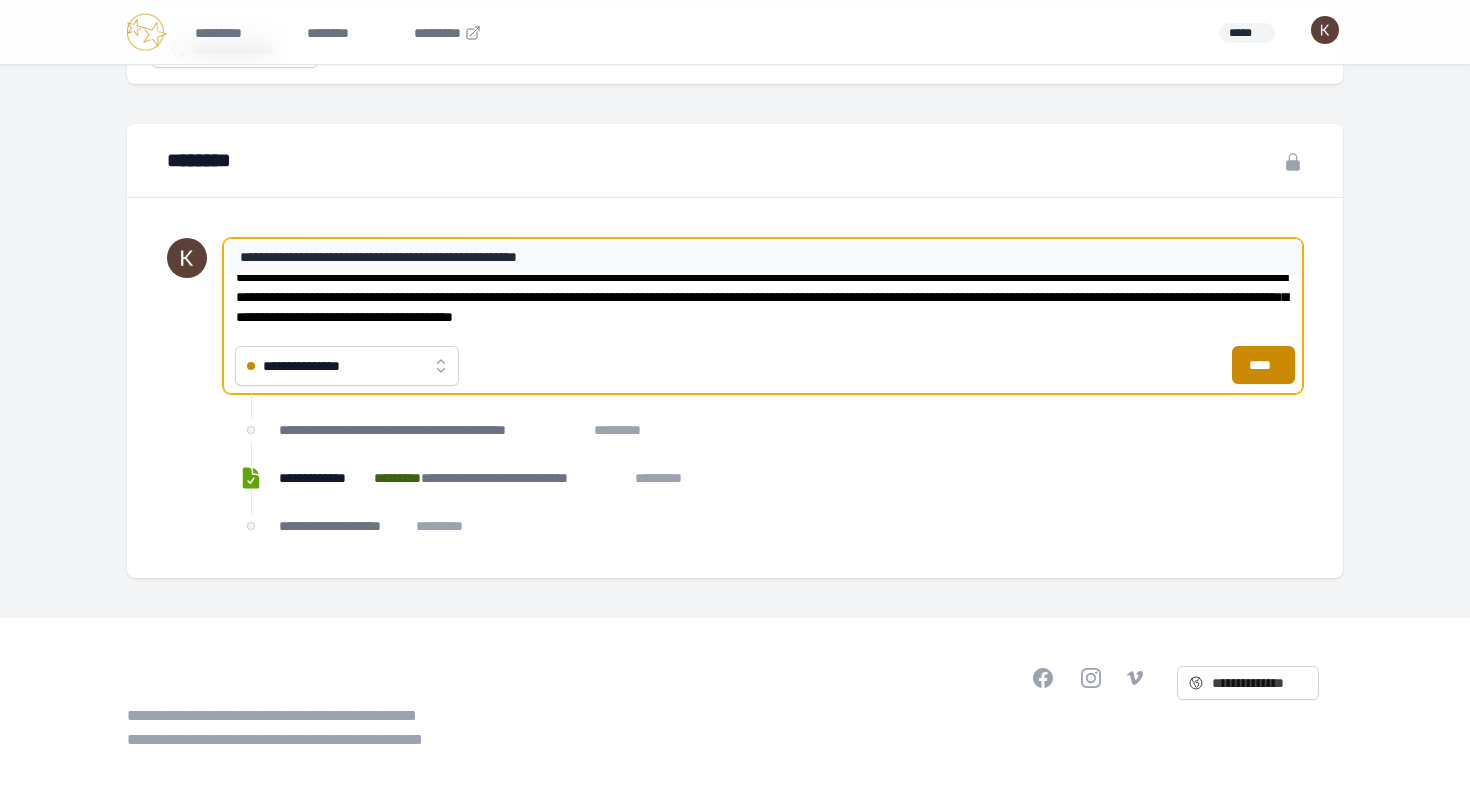 scroll, scrollTop: 2256, scrollLeft: 0, axis: vertical 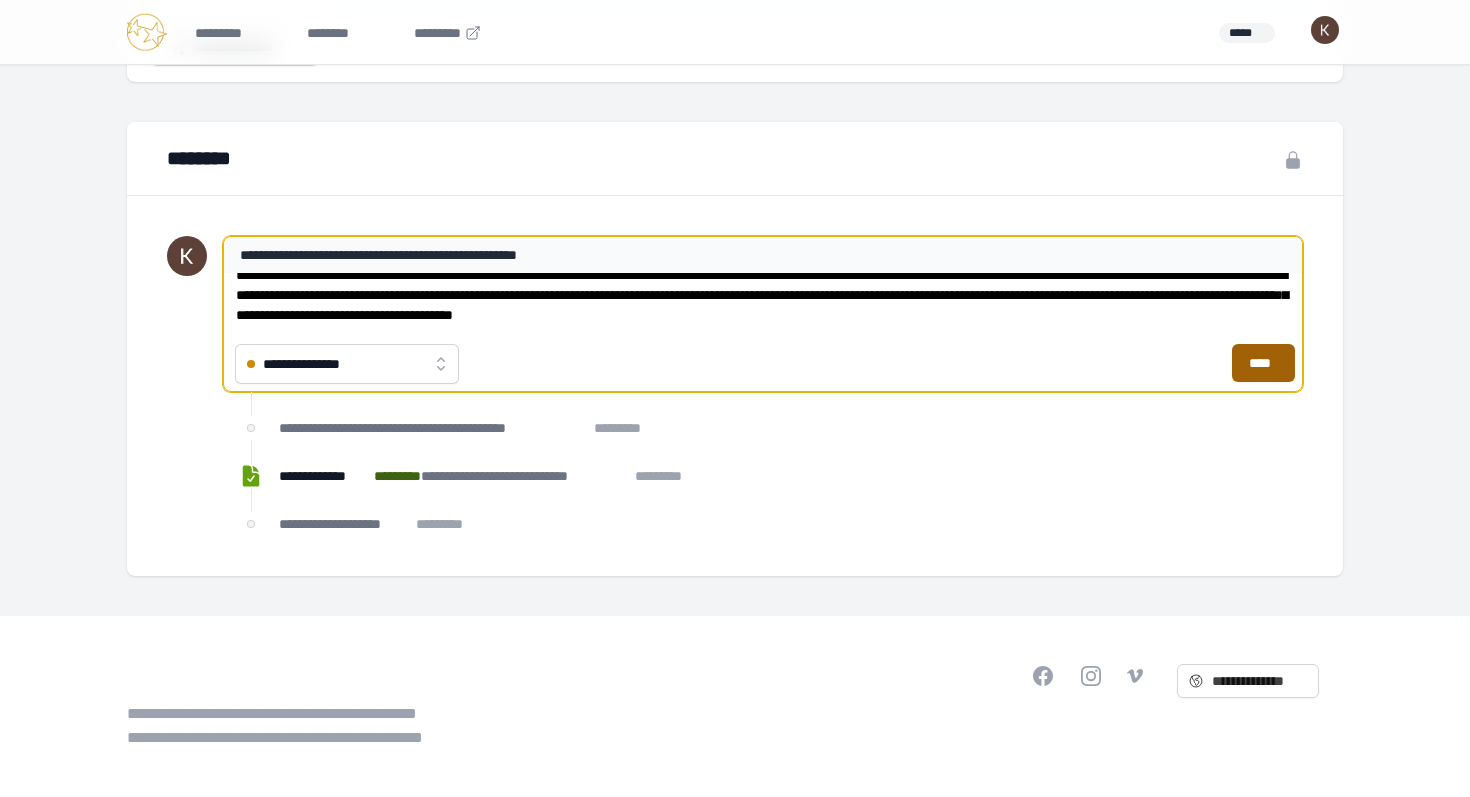 type on "**********" 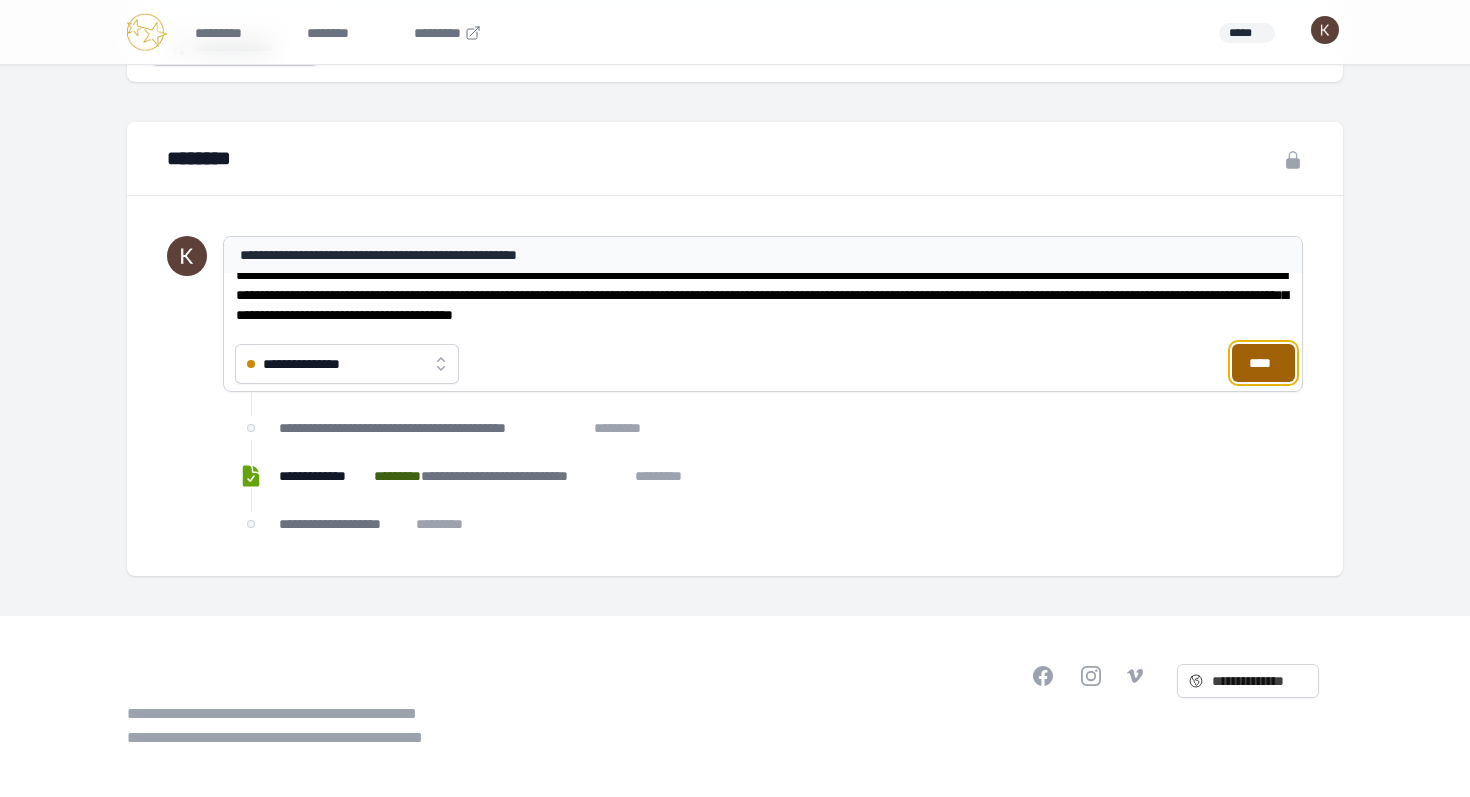 click on "****" at bounding box center (1263, 363) 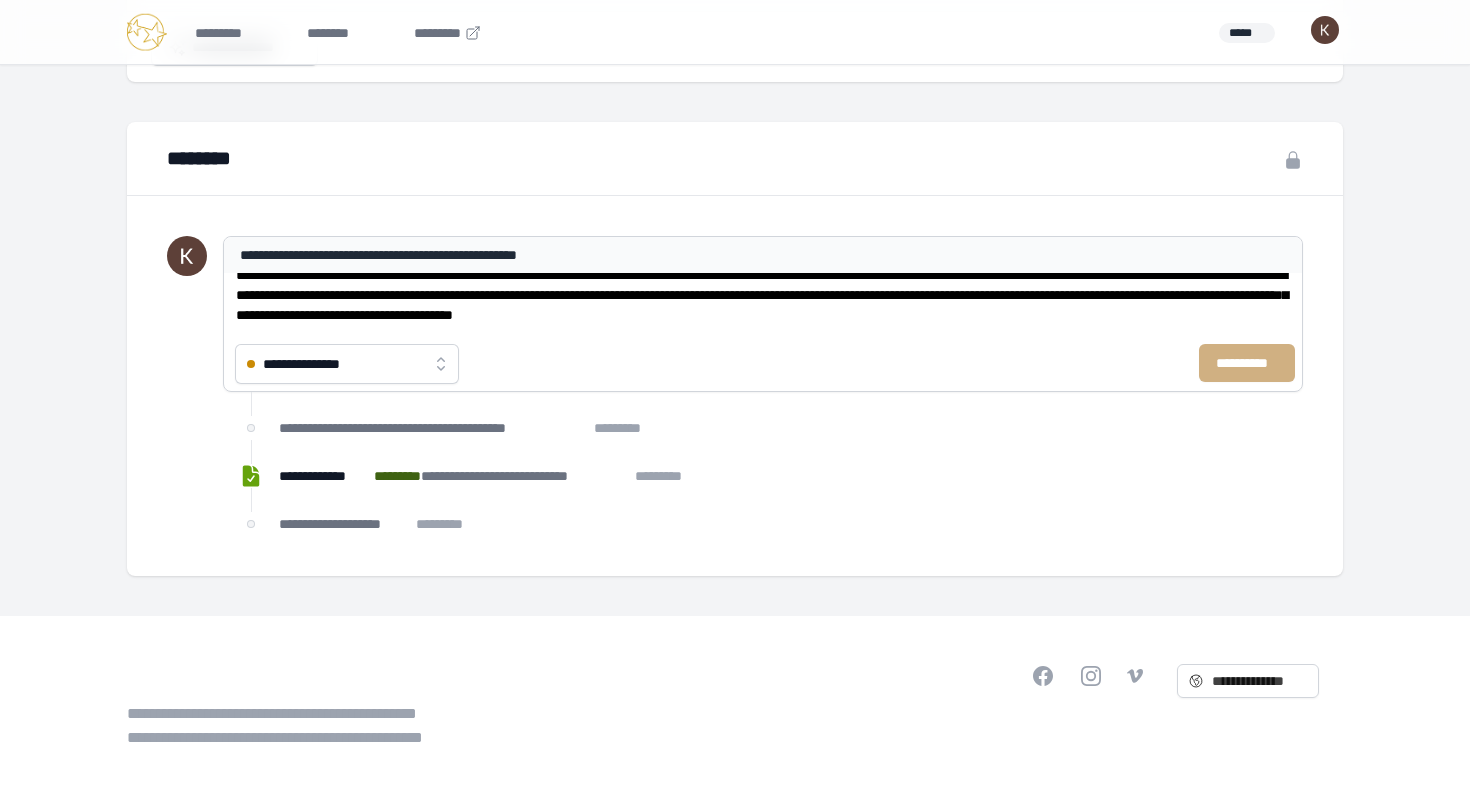 type 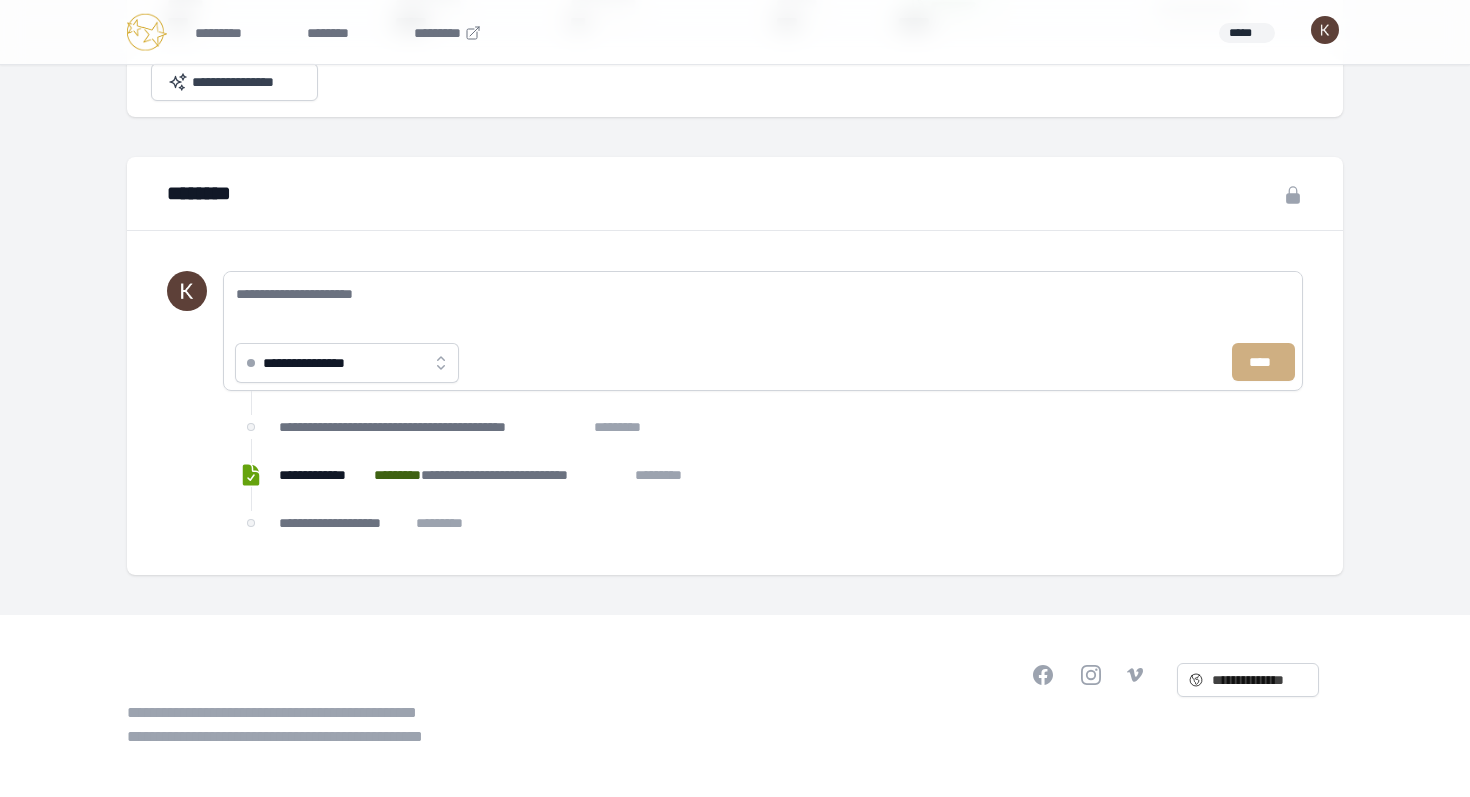 scroll, scrollTop: 0, scrollLeft: 0, axis: both 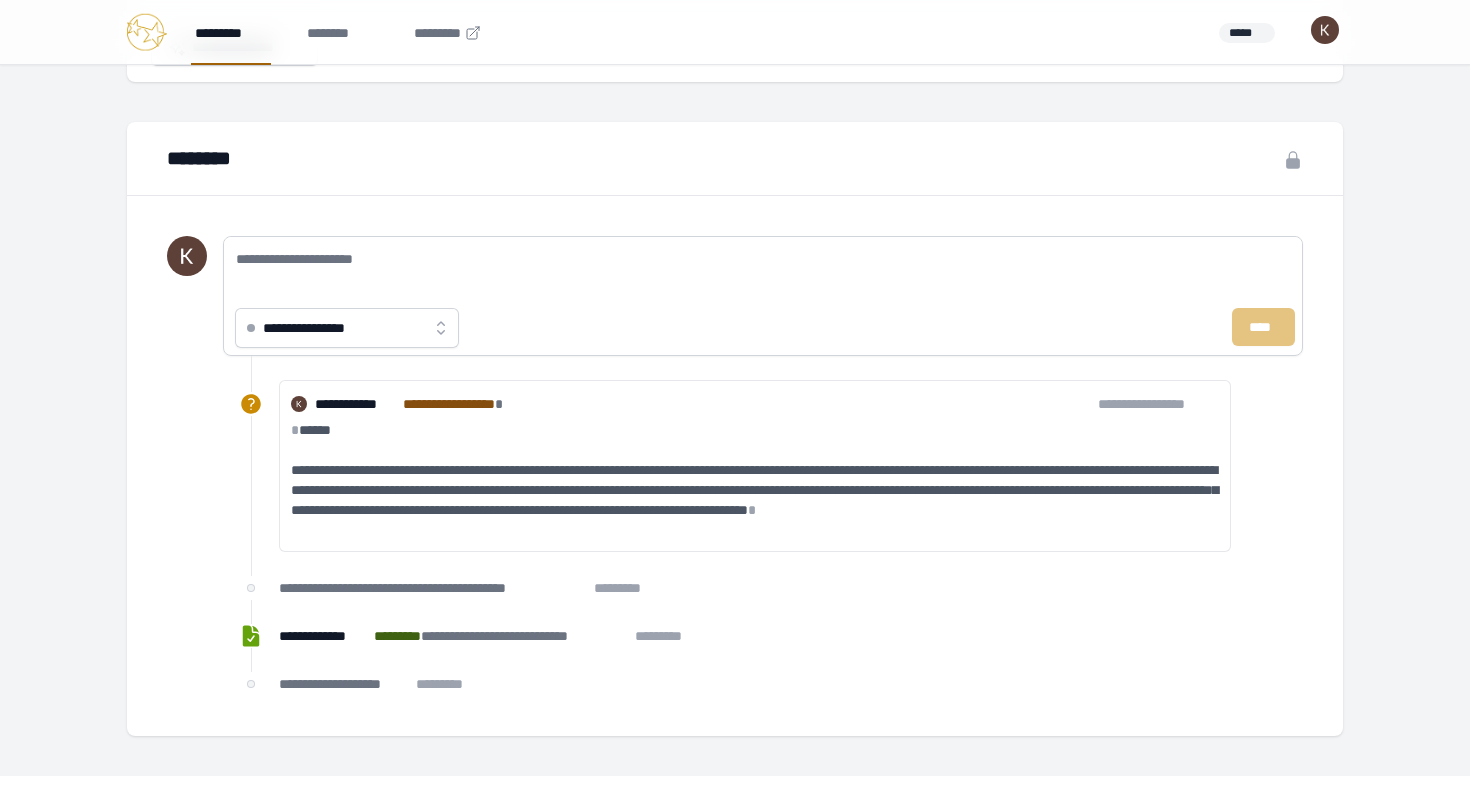 click on "*********" at bounding box center (231, 32) 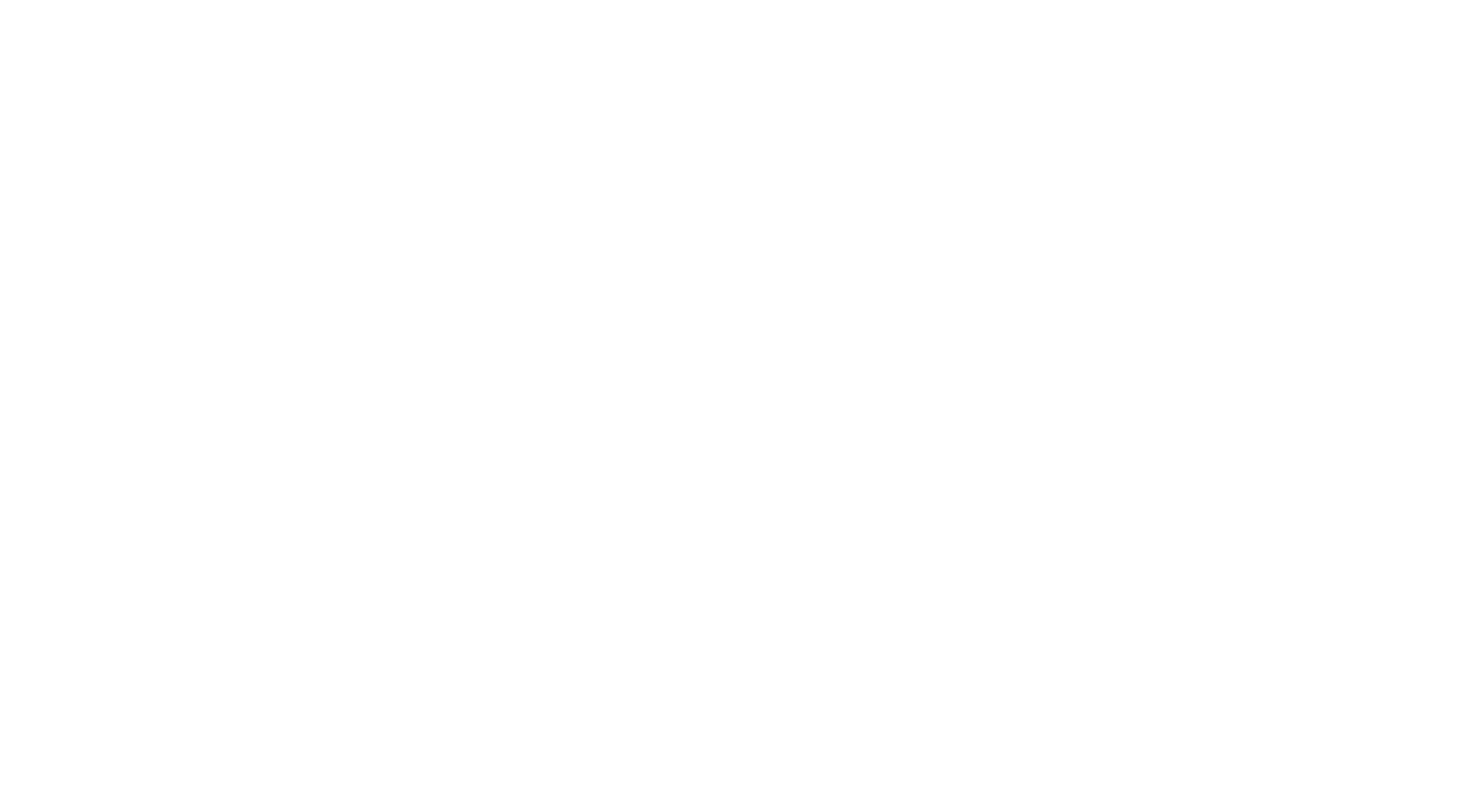 scroll, scrollTop: 0, scrollLeft: 0, axis: both 